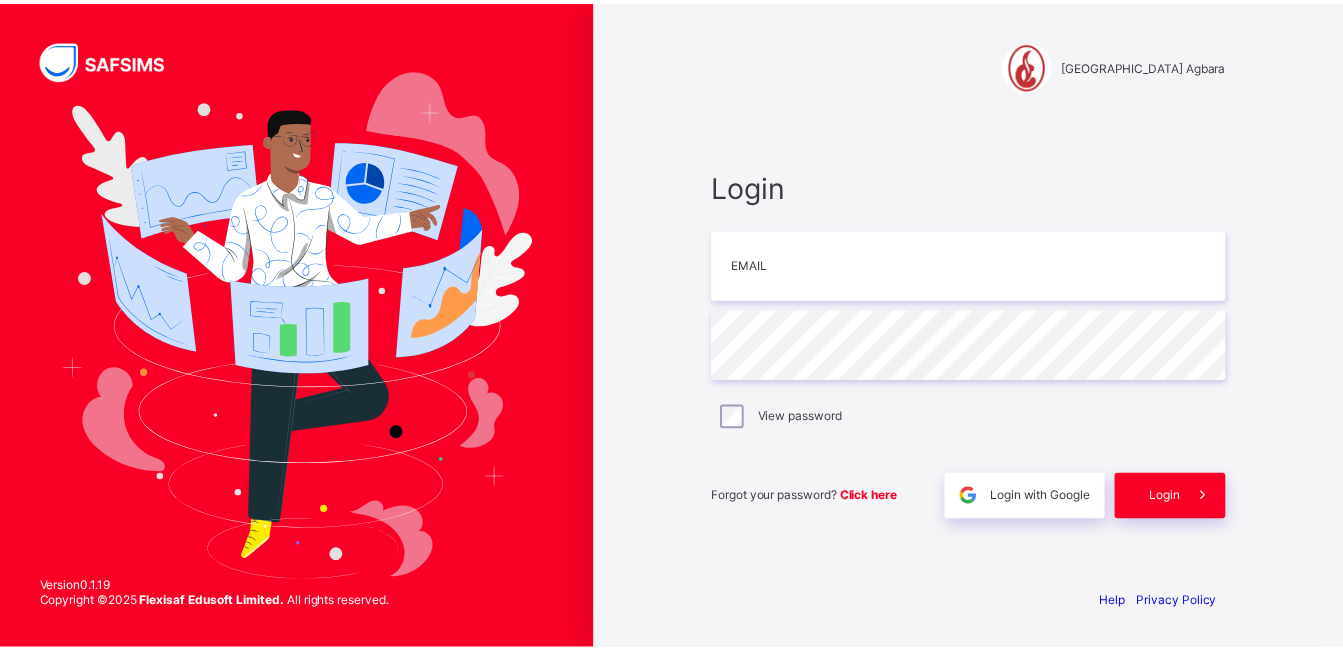 scroll, scrollTop: 0, scrollLeft: 0, axis: both 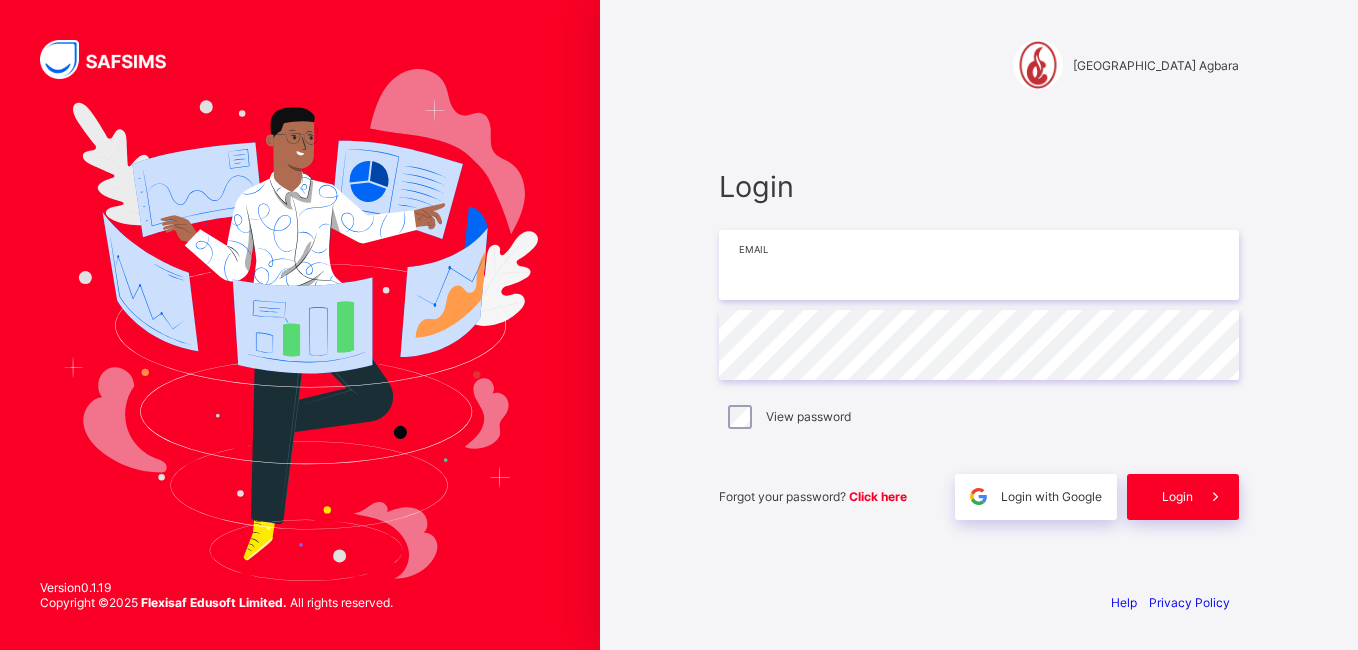 click at bounding box center [979, 265] 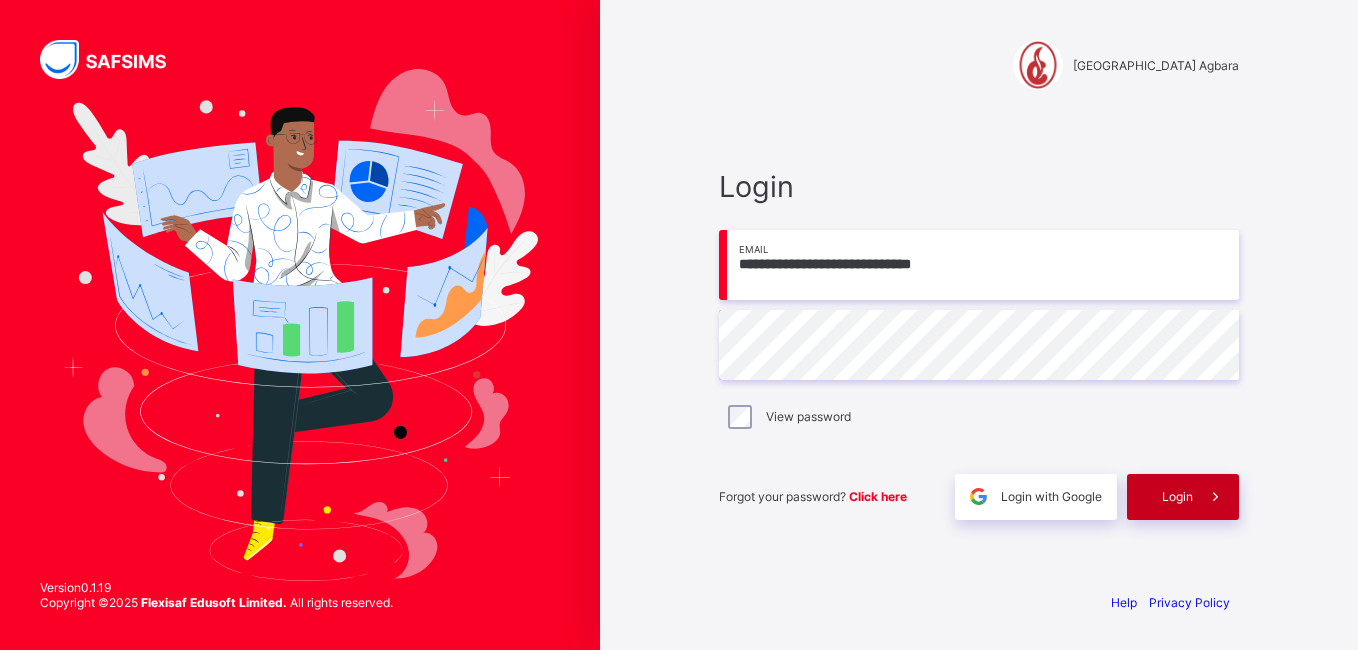 click on "Login" at bounding box center [1177, 496] 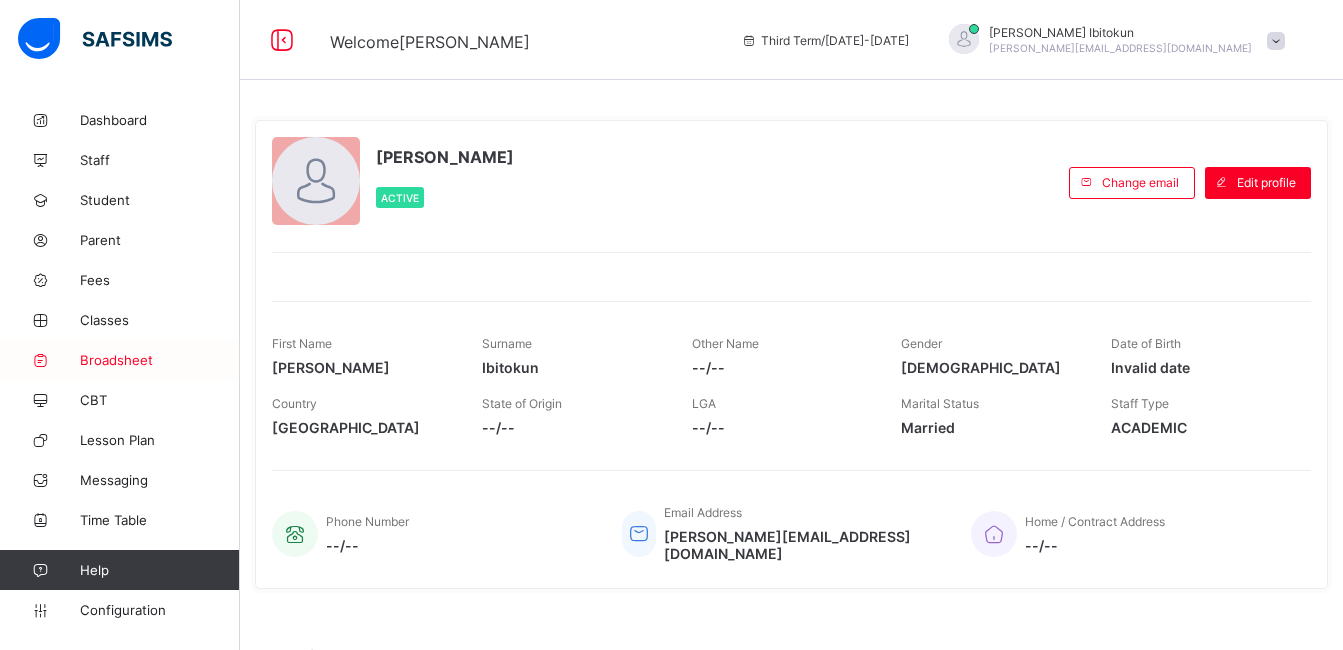 click on "Broadsheet" at bounding box center (160, 360) 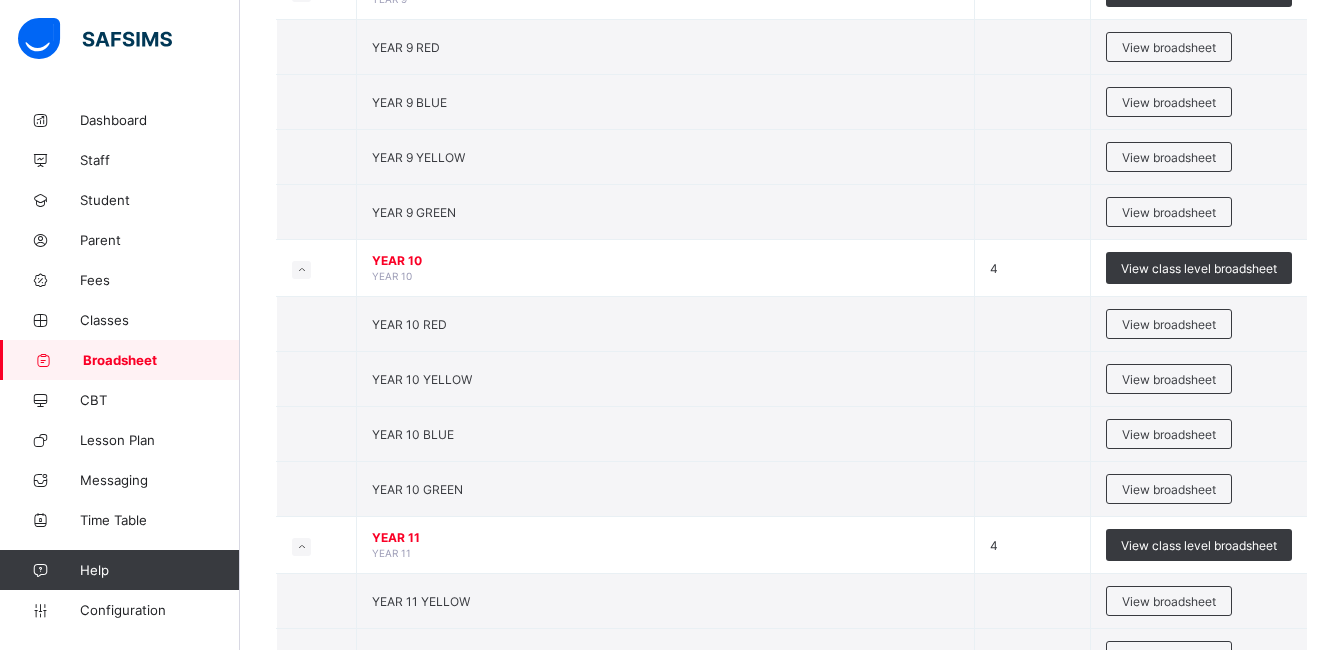 scroll, scrollTop: 852, scrollLeft: 0, axis: vertical 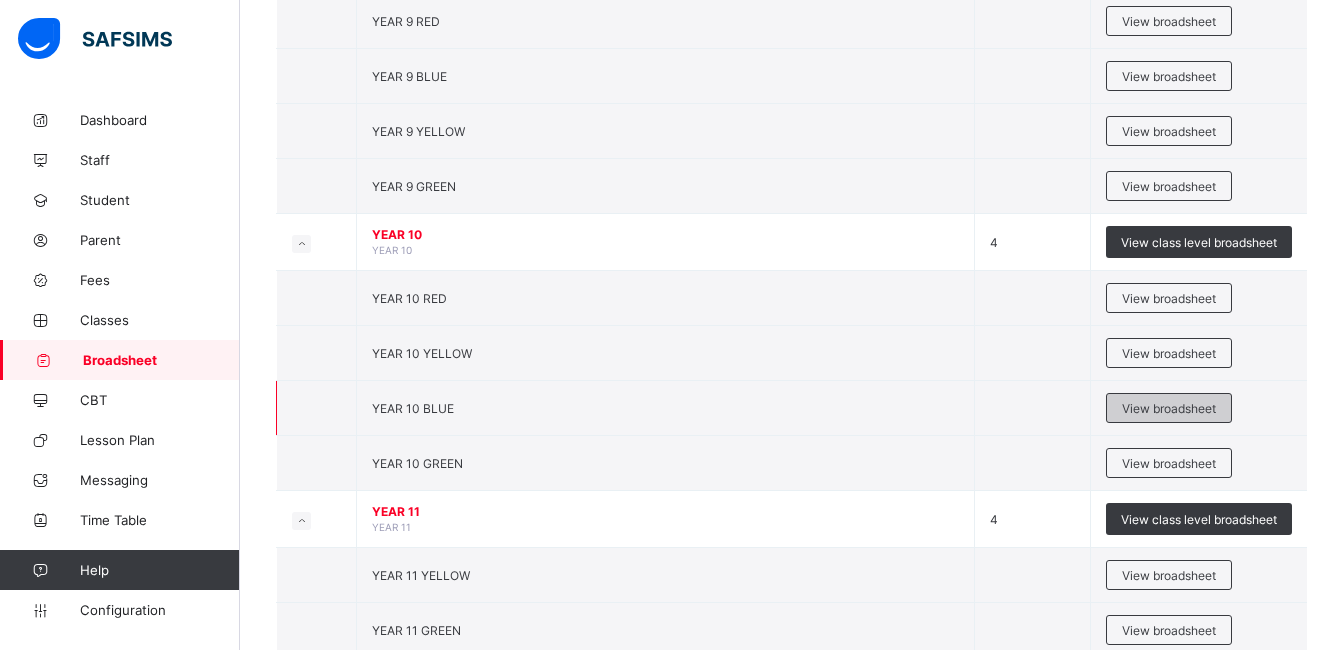 click on "View broadsheet" at bounding box center [1169, 408] 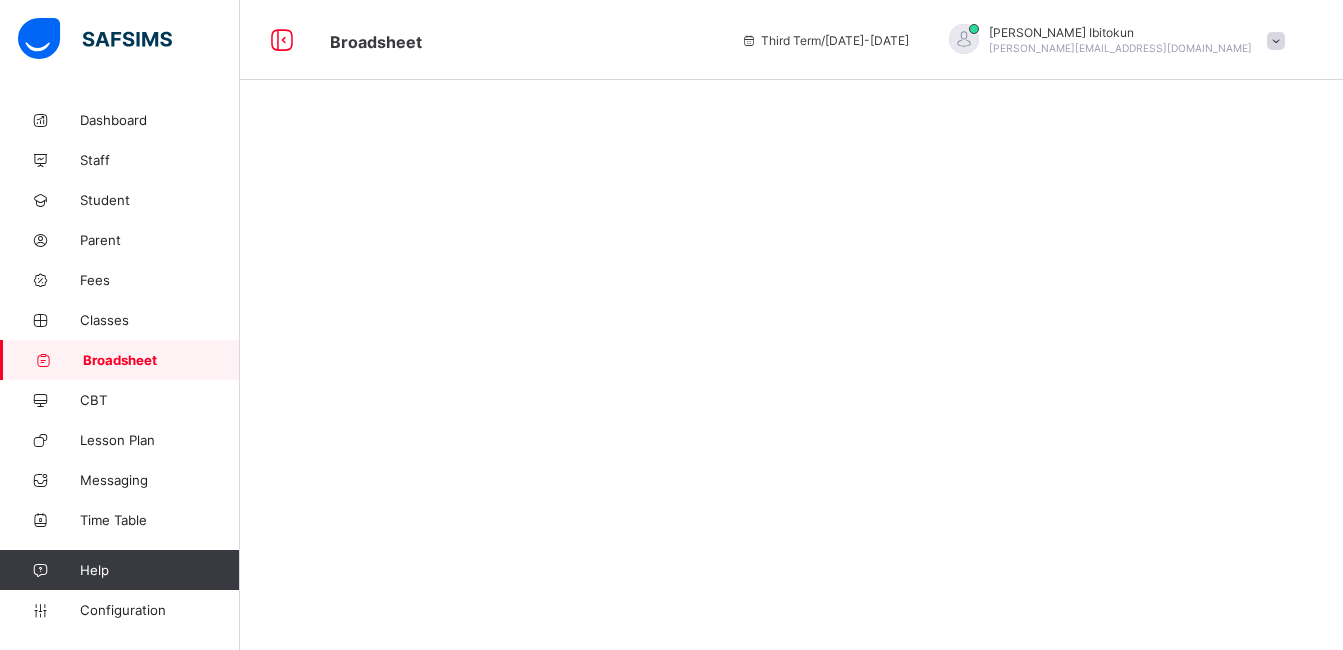 scroll, scrollTop: 0, scrollLeft: 0, axis: both 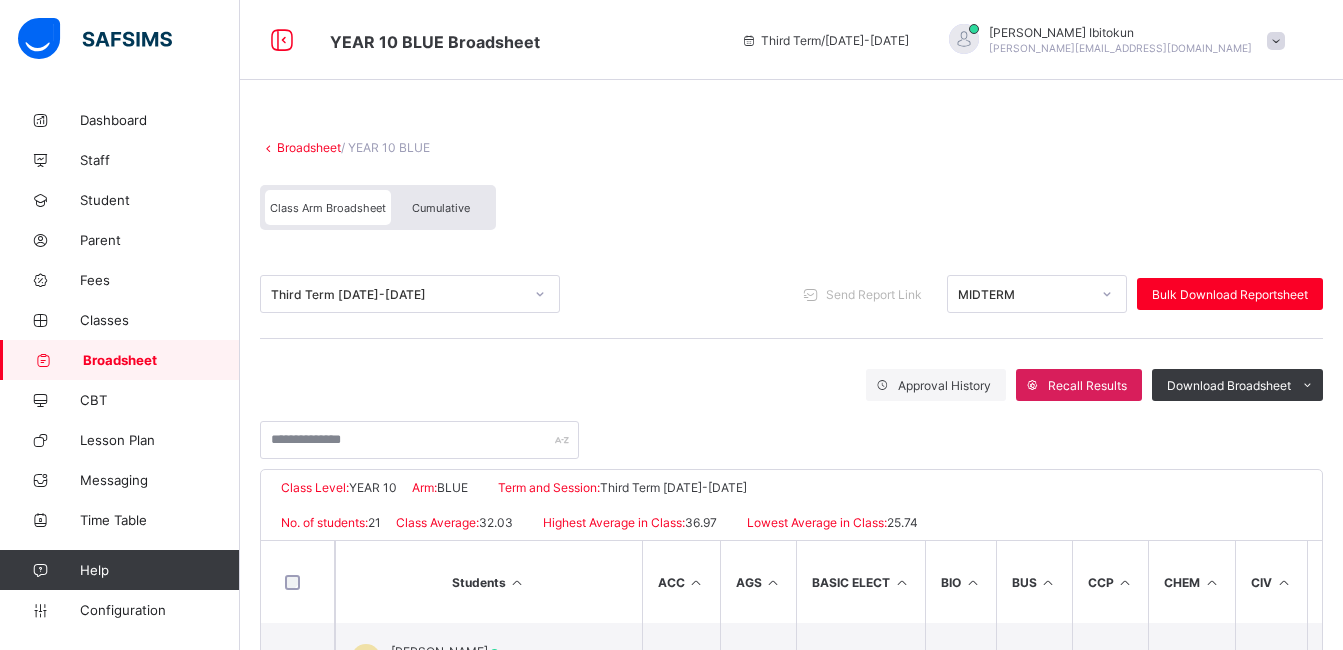 click on "Cumulative" at bounding box center [441, 208] 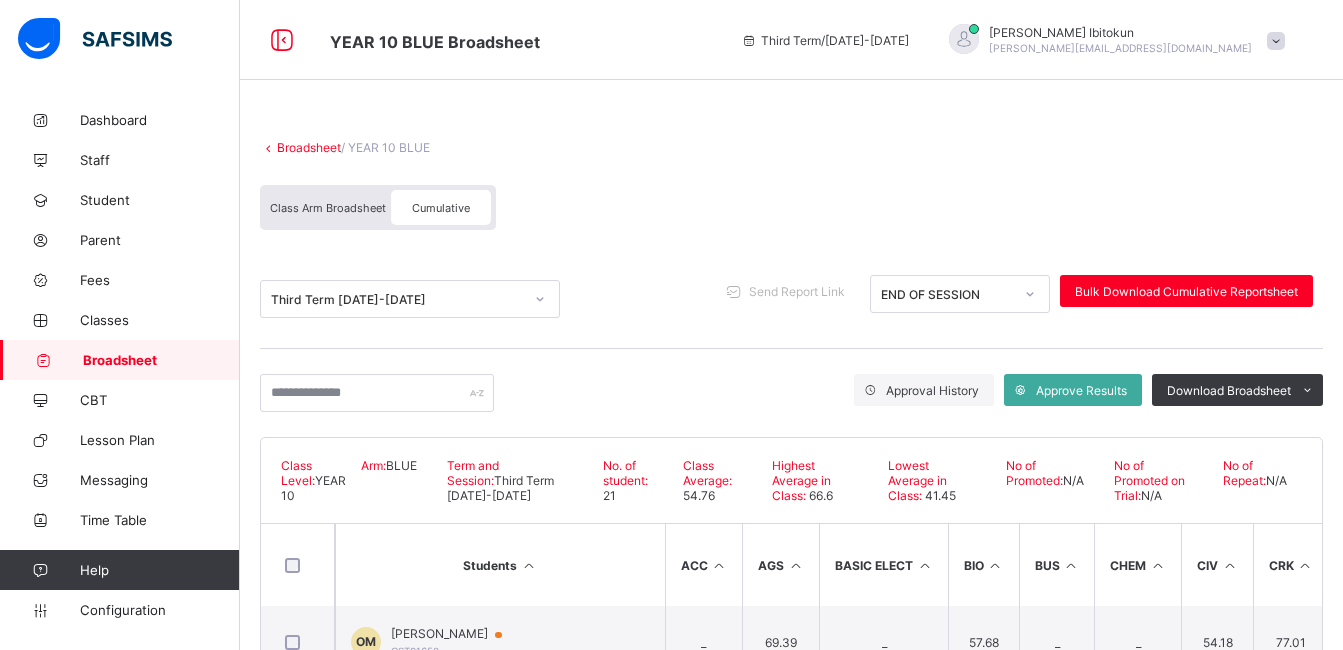 click on "Class Arm Broadsheet Cumulative" at bounding box center [791, 212] 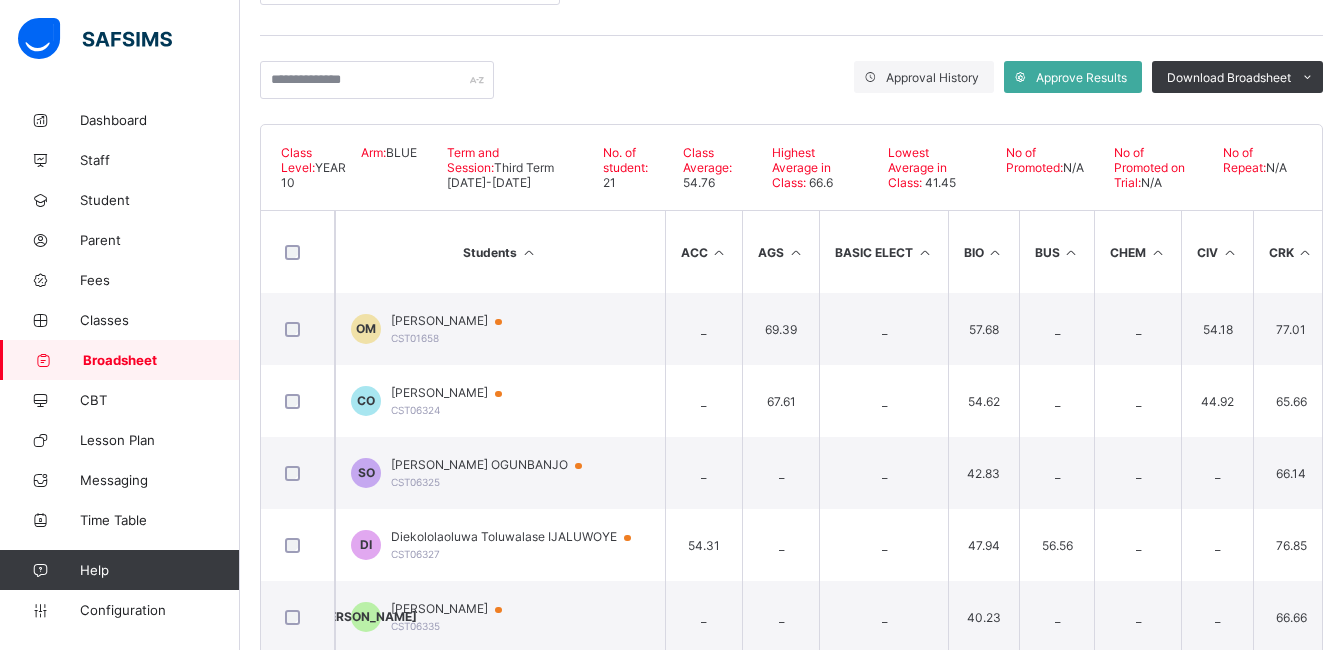 scroll, scrollTop: 294, scrollLeft: 0, axis: vertical 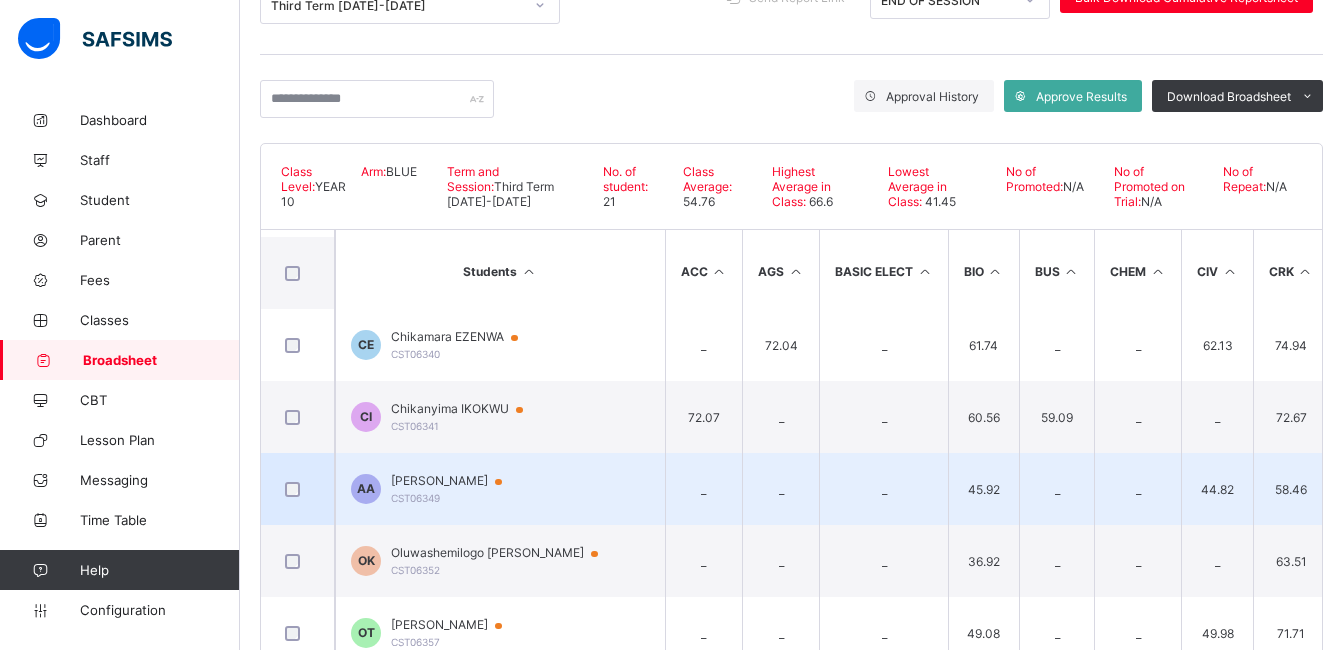 click on "Abdulrazaq  AFARIOGUN     CST06349" at bounding box center [456, 488] 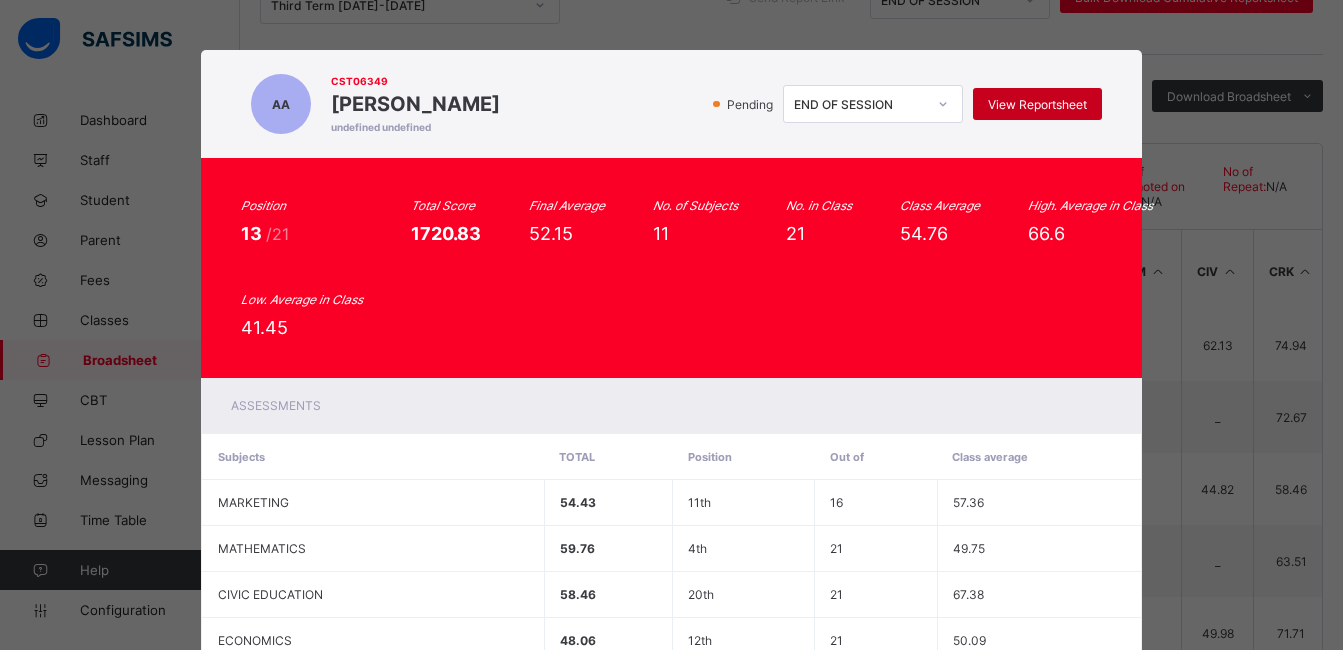 click on "View Reportsheet" at bounding box center [1037, 104] 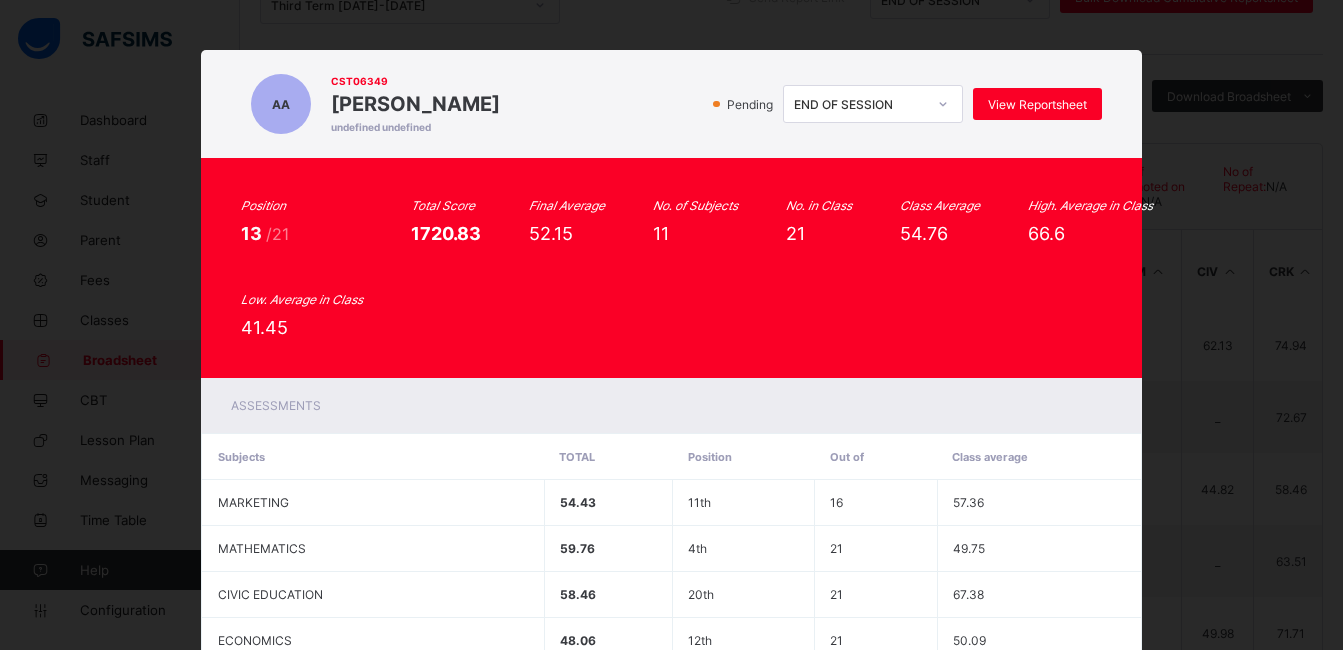 click on "AA   CST06349     Abdulrazaq  AFARIOGUN     undefined undefined   Pending END OF SESSION View Reportsheet" at bounding box center [671, 104] 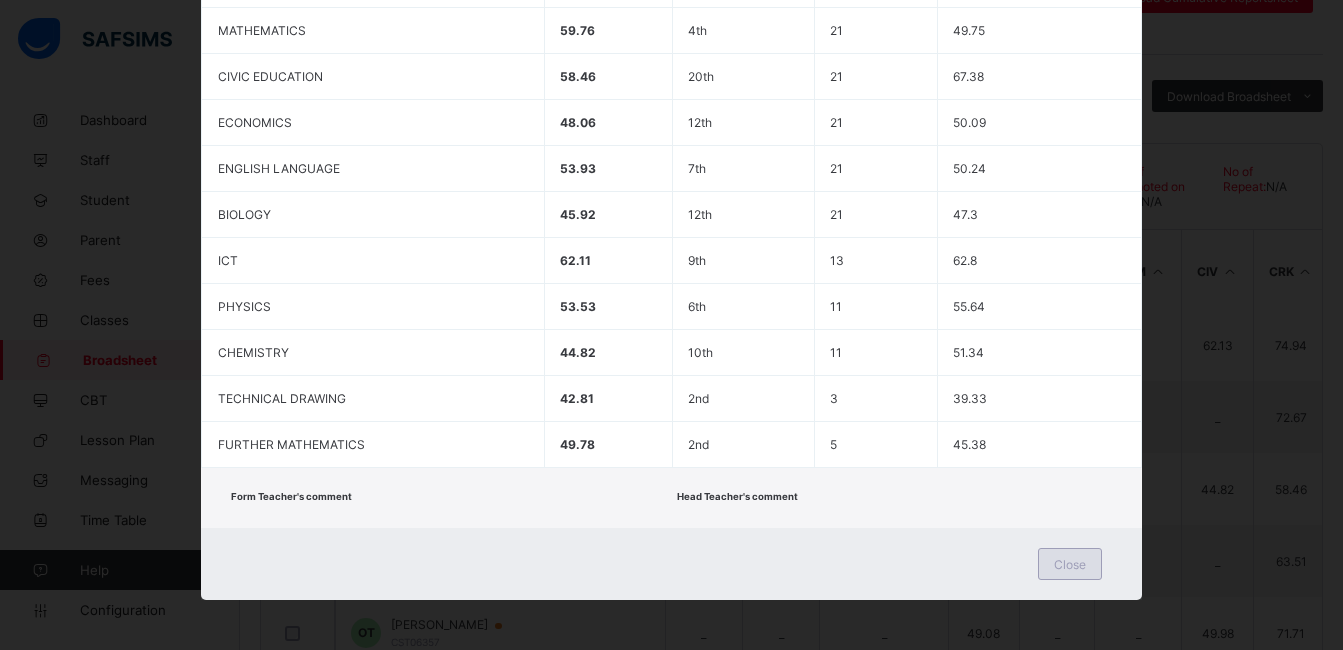 click on "Close" at bounding box center [1070, 564] 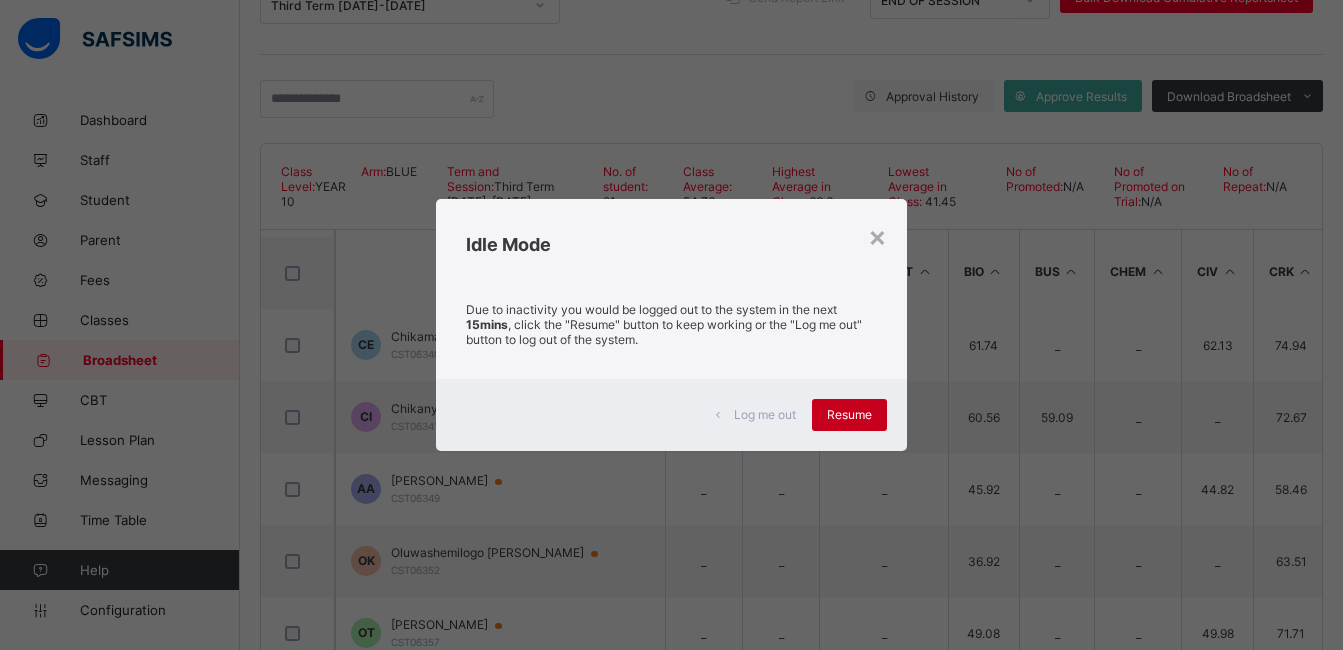 click on "Resume" at bounding box center (849, 414) 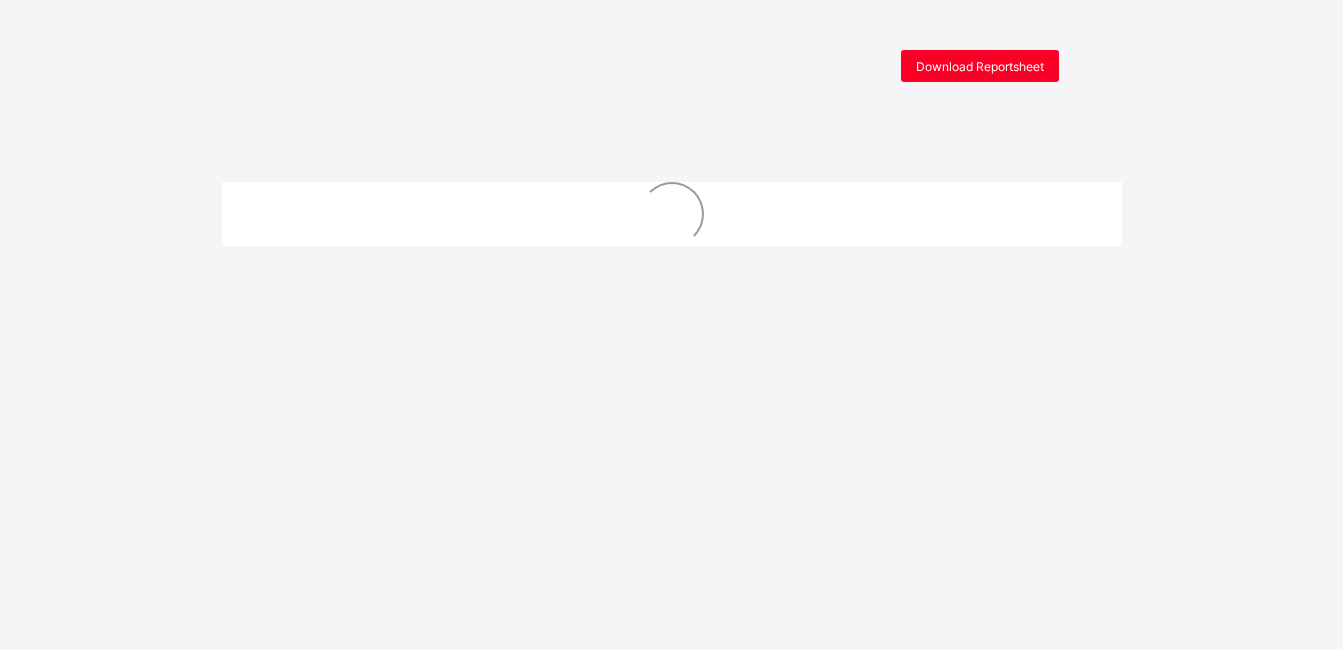 scroll, scrollTop: 0, scrollLeft: 0, axis: both 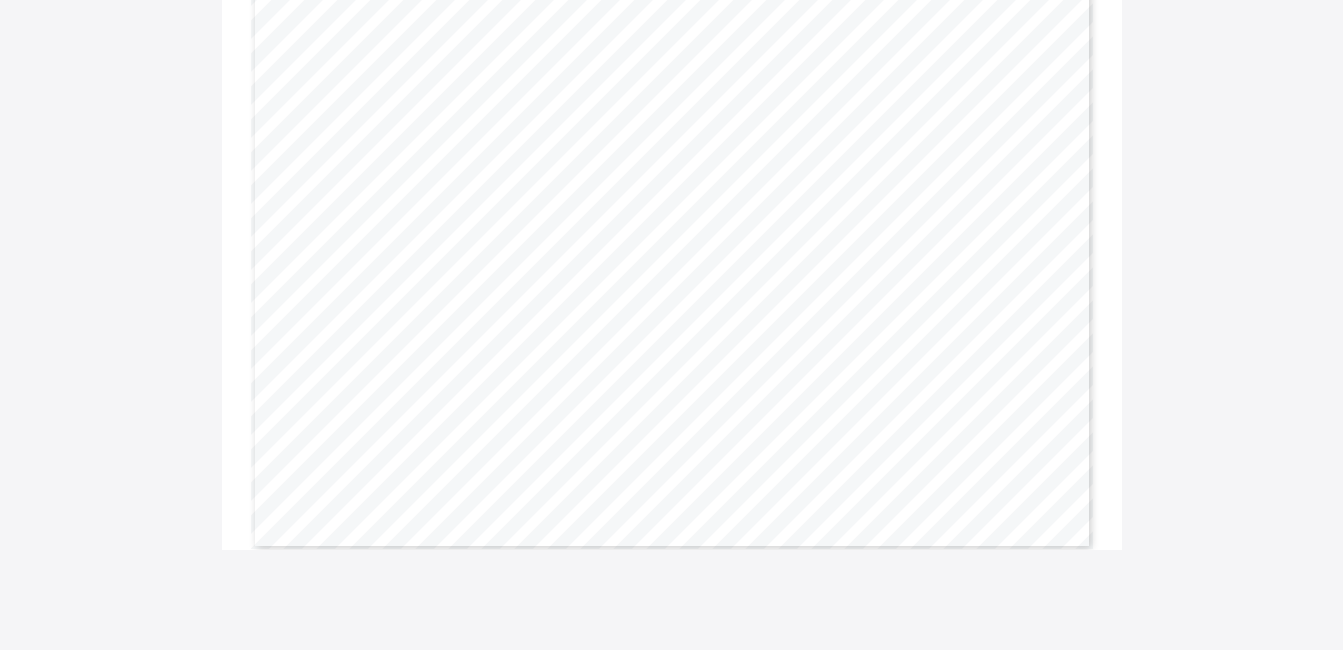 click on "Page 3   Powered by Flexisaf Edusoft Limited | [URL][DOMAIN_NAME] RESPECT   Grade   Staff Club Coordinator Form Tutor   1   A Adesunloye Mentor Pastoral KEY - CHARACTER AND VALUE EDUCATION 1 = Has fully understood and consistently demonstrates the character in every situation. 2 = Understands character under review but needs more opportunities to demonstrate this character/value. 3 = Has not fully appreciated the value of the character. FORM TUTOR'S COMMENT A Adesunloye PRINCIPAL’S SIGNATURE :   [DATE] Name: [PERSON_NAME]   ATTENDANCE RECORD Class: YEAR 10 BLUE   Number in Class:   21   Session: Third Term [DATE]-[DATE]   No. of Times School Opened   112 Birth Date:   [DEMOGRAPHIC_DATA]   Admission No: CST06349   Next Term Begins:   No. of Times Present   52   46.4% Sex: [DEMOGRAPHIC_DATA]   House:   Next Term Closes:   No. of Times Absent   0 HOUSE PARENT'S COMMENT PRINCIPAL'S COMMENT [PERSON_NAME] Please confirm that this report has been discussed with your child resumption. Parent’s Name:   Signature :" at bounding box center [672, 252] 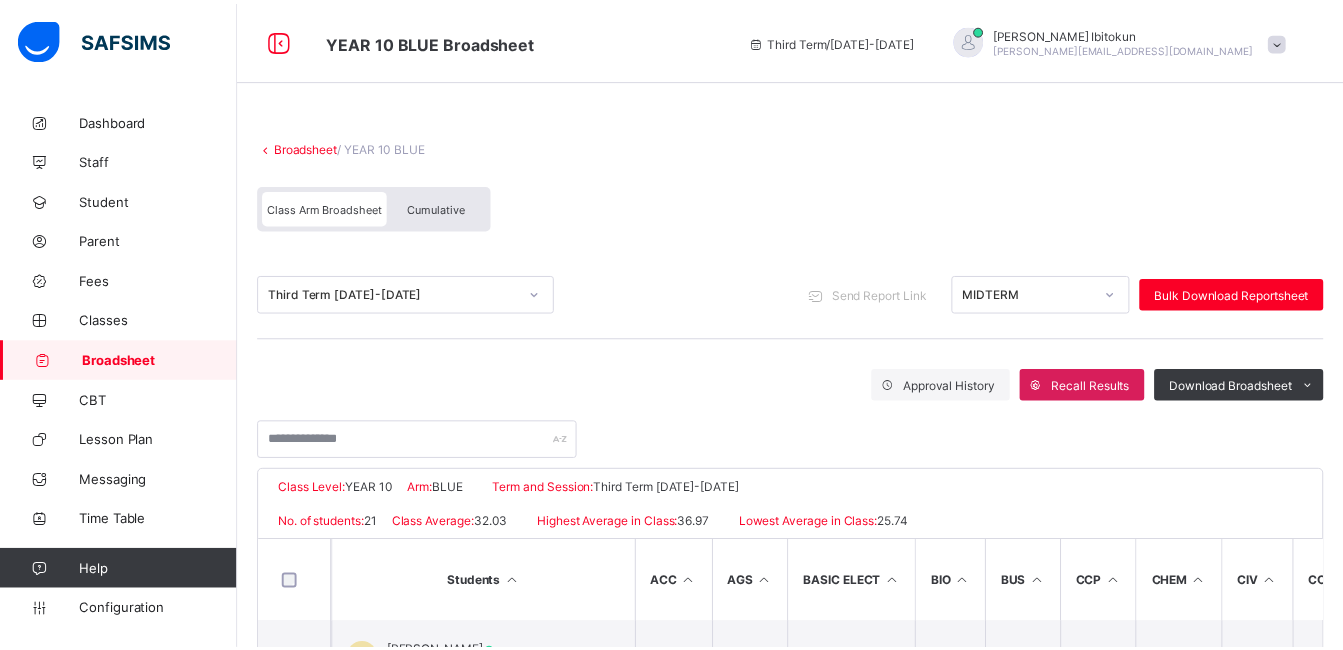 scroll, scrollTop: 0, scrollLeft: 0, axis: both 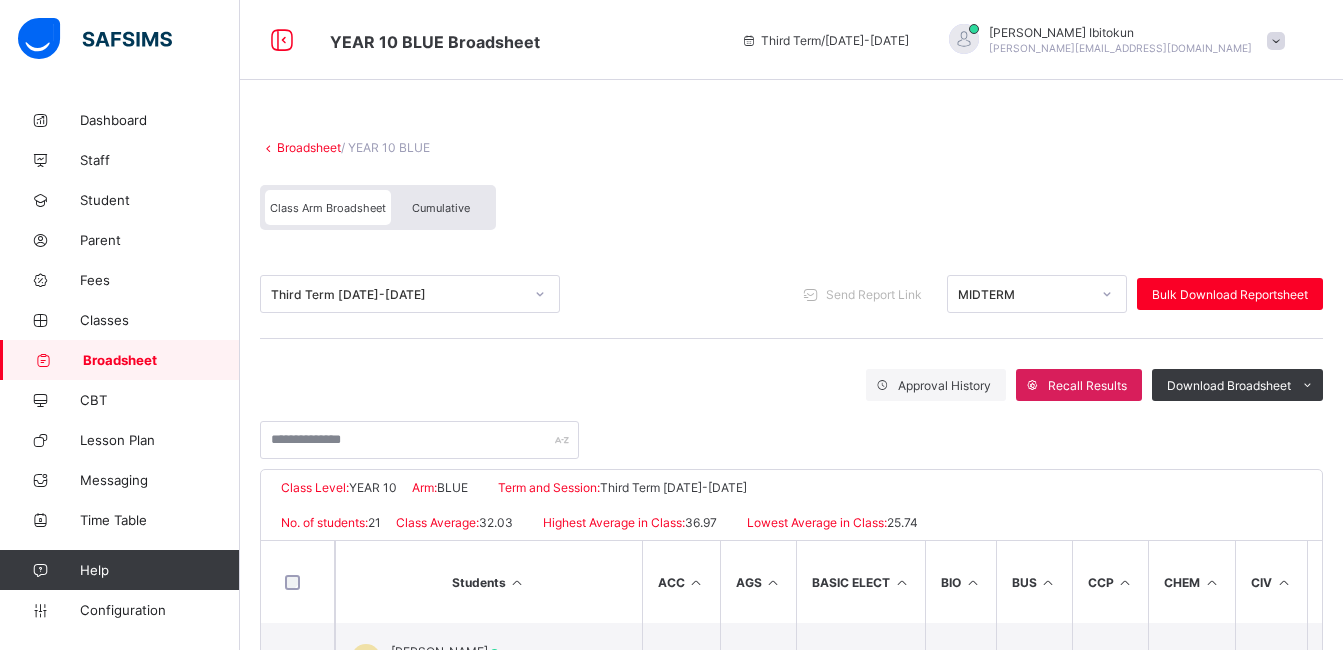 click on "Cumulative" at bounding box center (441, 208) 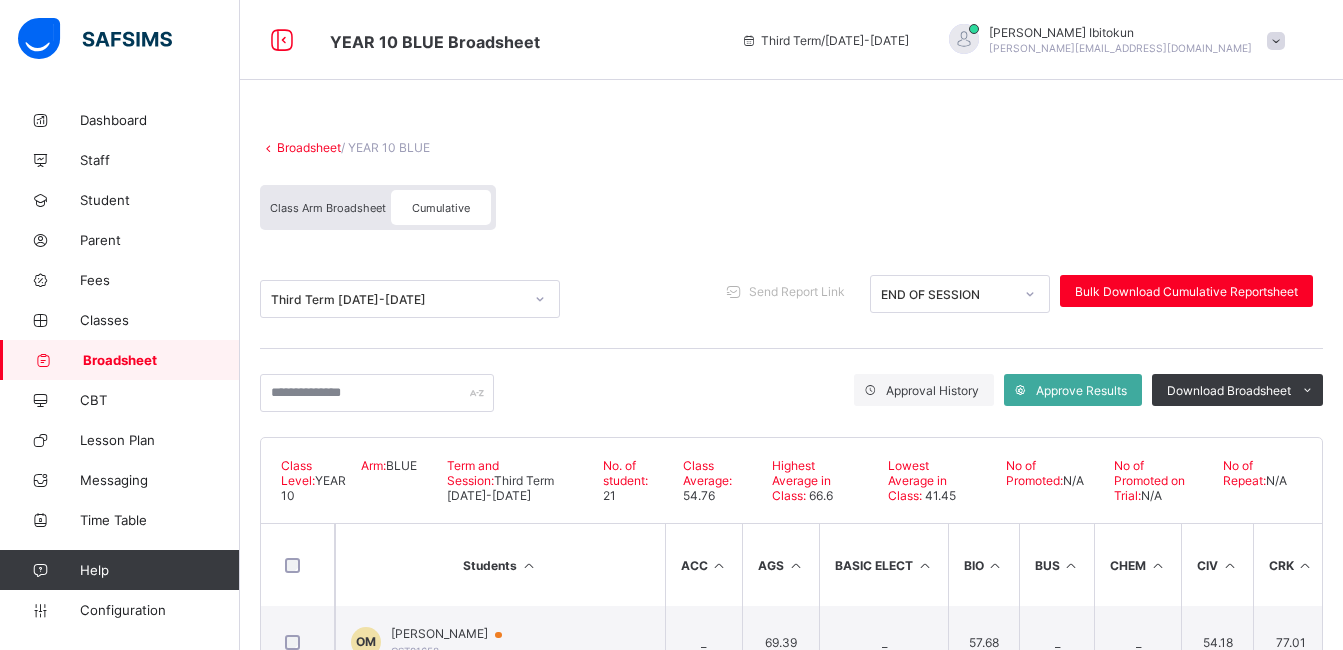 click on "Class Arm Broadsheet Cumulative" at bounding box center (791, 212) 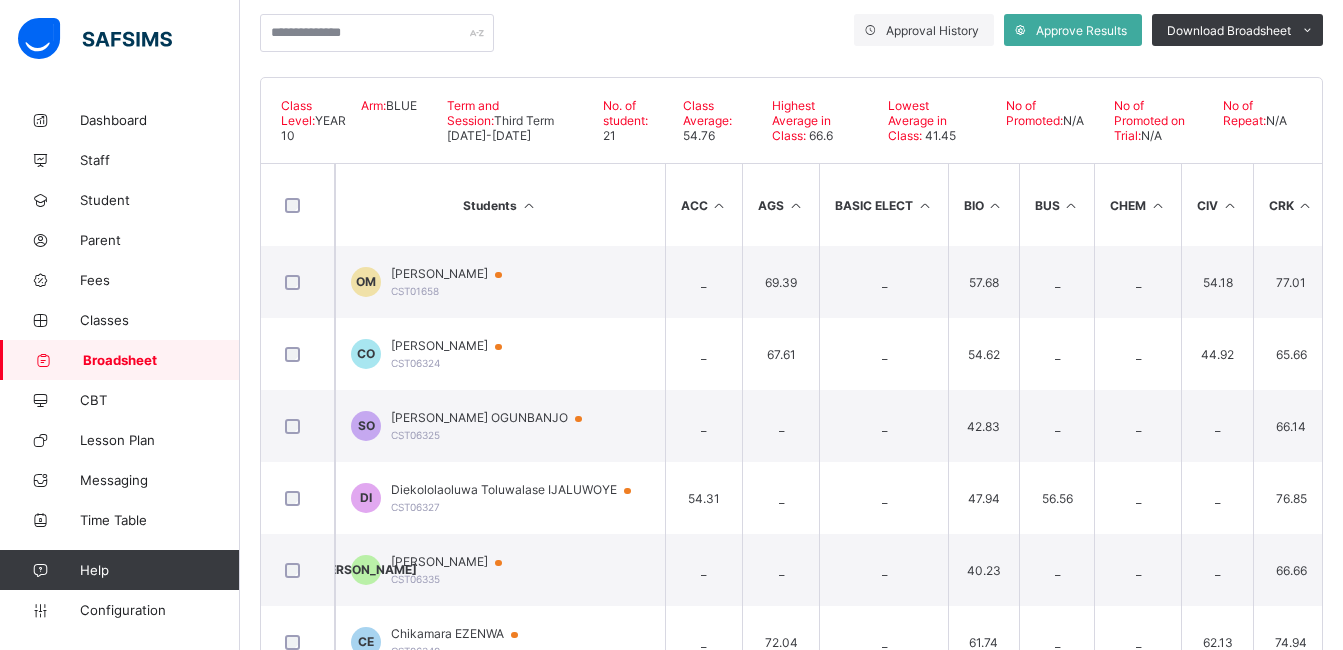 scroll, scrollTop: 400, scrollLeft: 0, axis: vertical 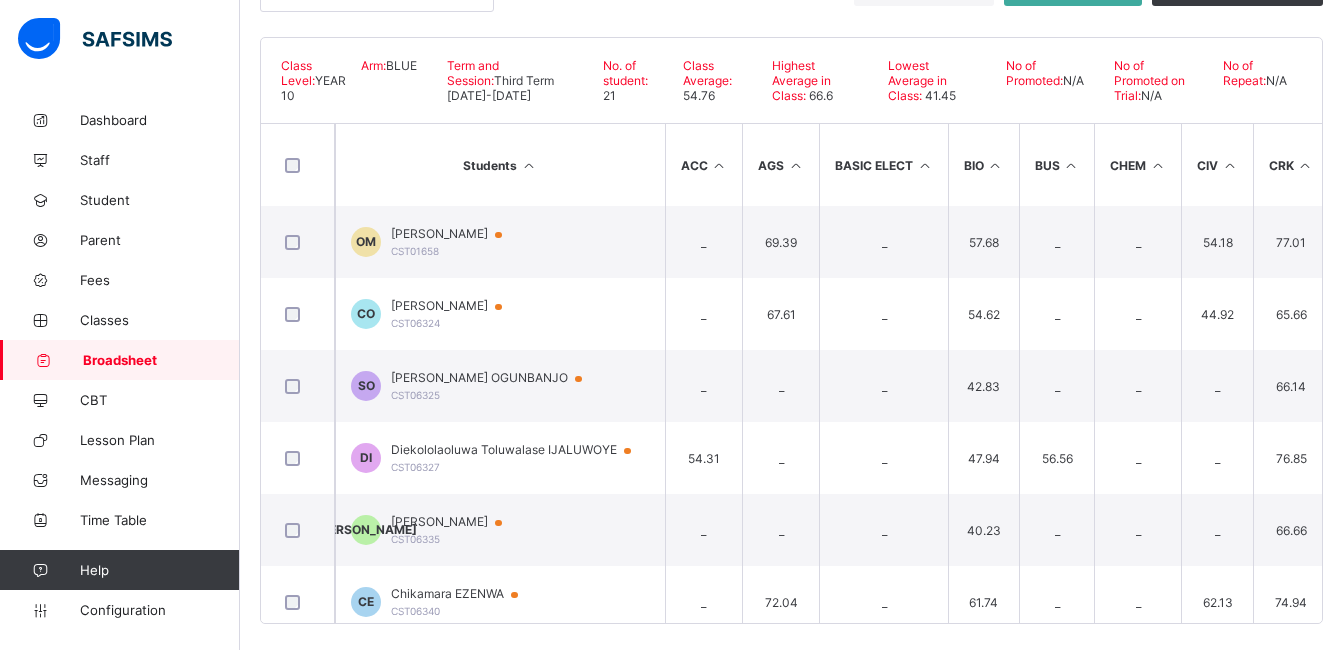 drag, startPoint x: 1328, startPoint y: 213, endPoint x: 1334, endPoint y: 273, distance: 60.299255 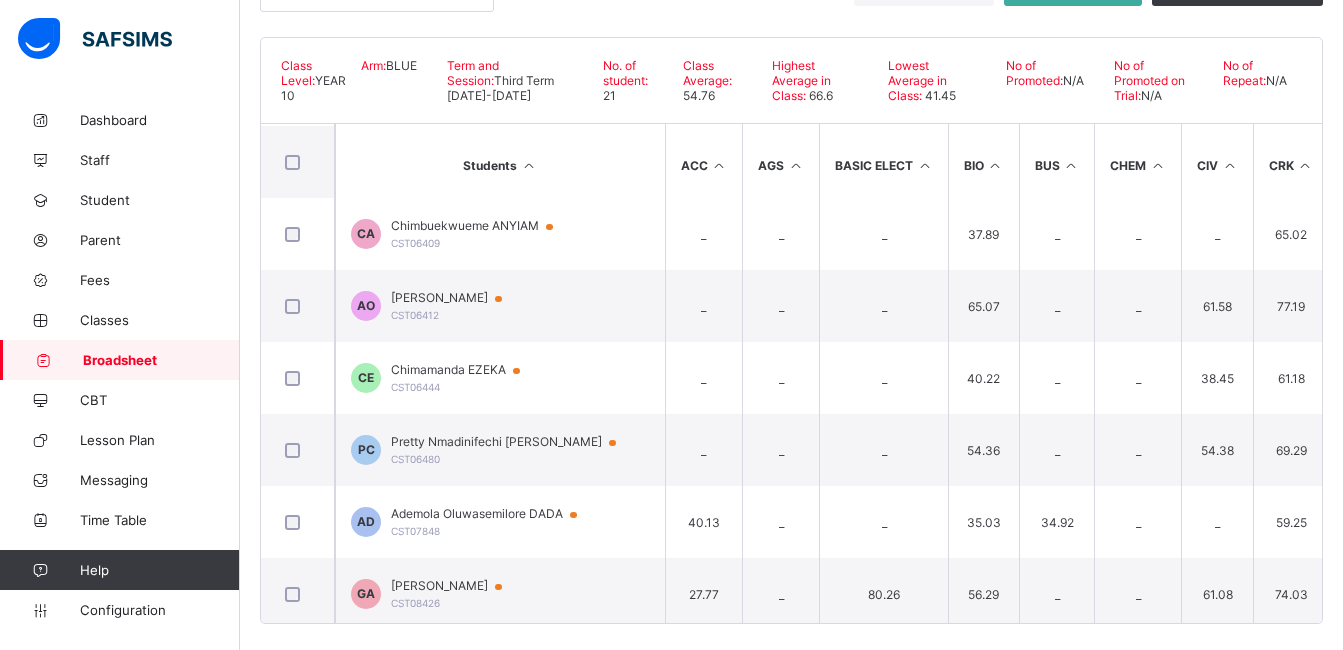 scroll, scrollTop: 1103, scrollLeft: 0, axis: vertical 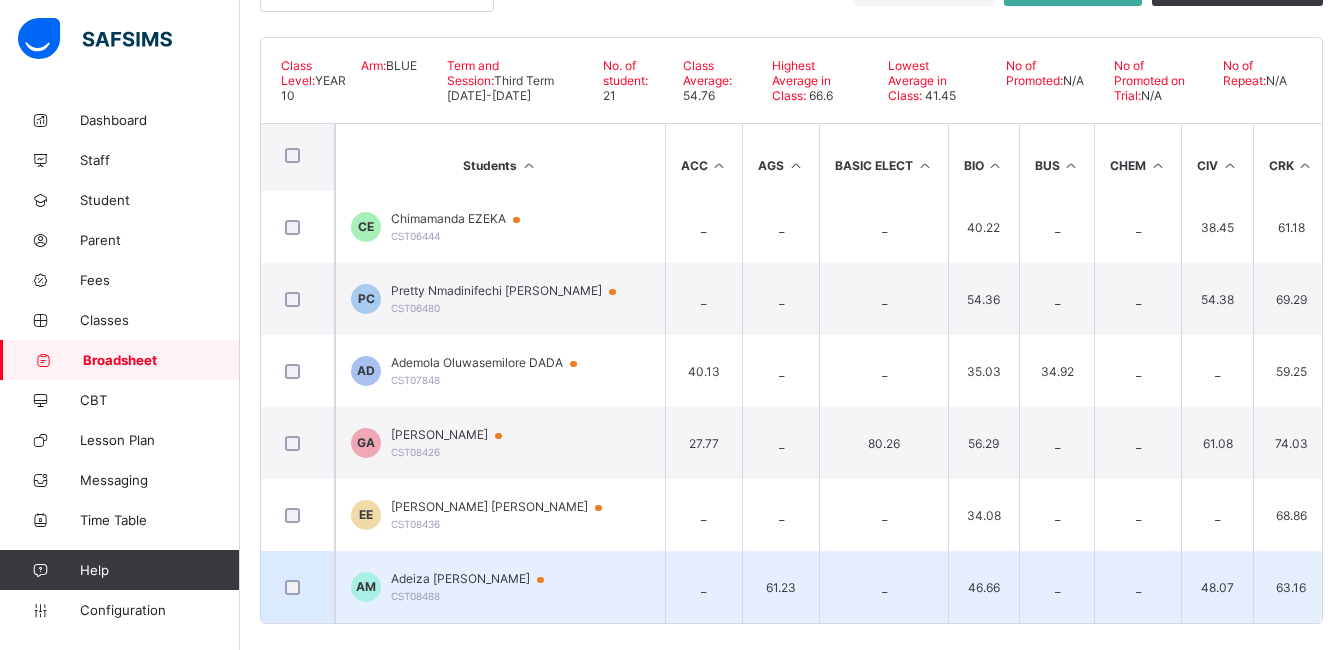 click on "Adeiza Nicholas MAKOJU" at bounding box center [477, 579] 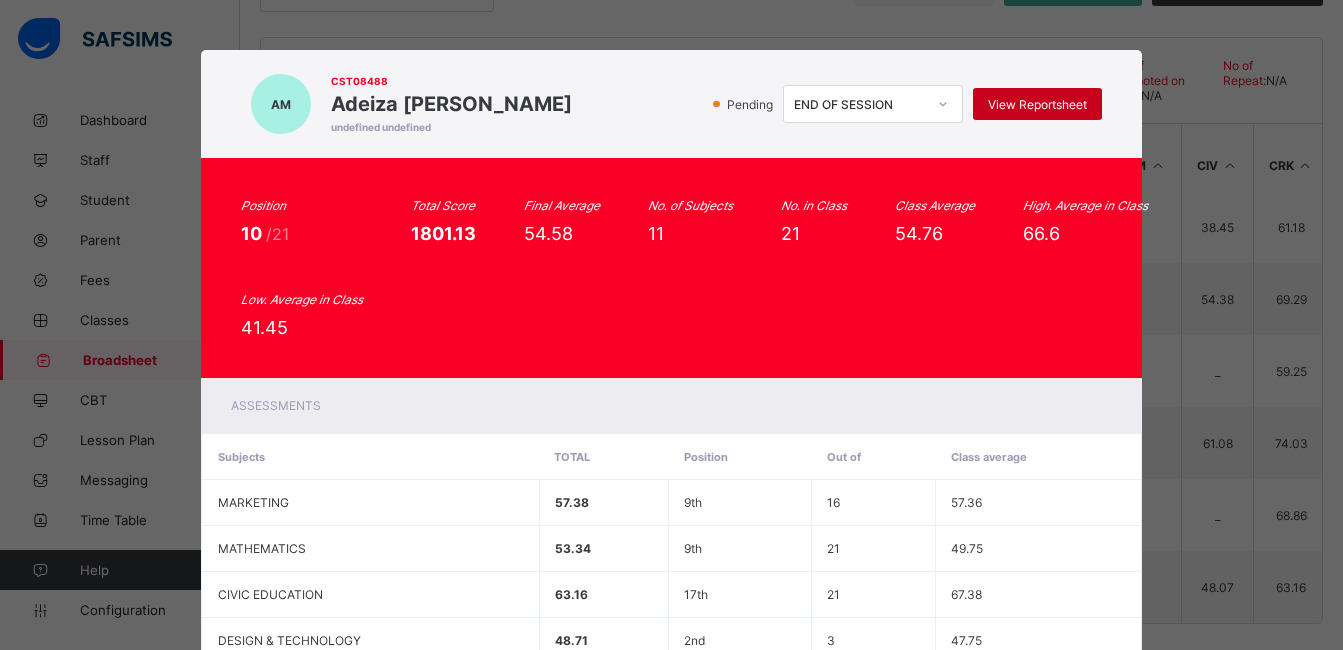click on "View Reportsheet" at bounding box center (1037, 104) 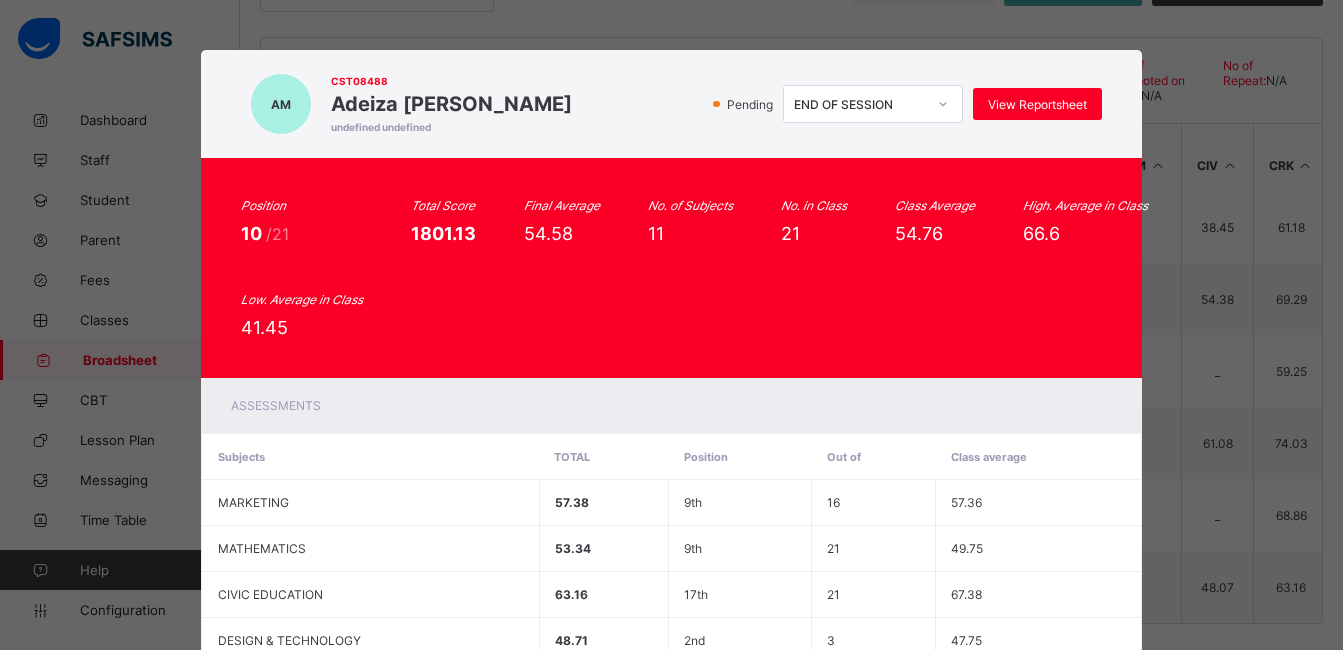 click on "Position         10       /21         Total Score         1801.13         Final Average         54.58         No. of Subjects         11         No. in Class         21         Class Average         54.76         High. Average in Class         66.6         Low. Average in Class         41.45" at bounding box center (671, 268) 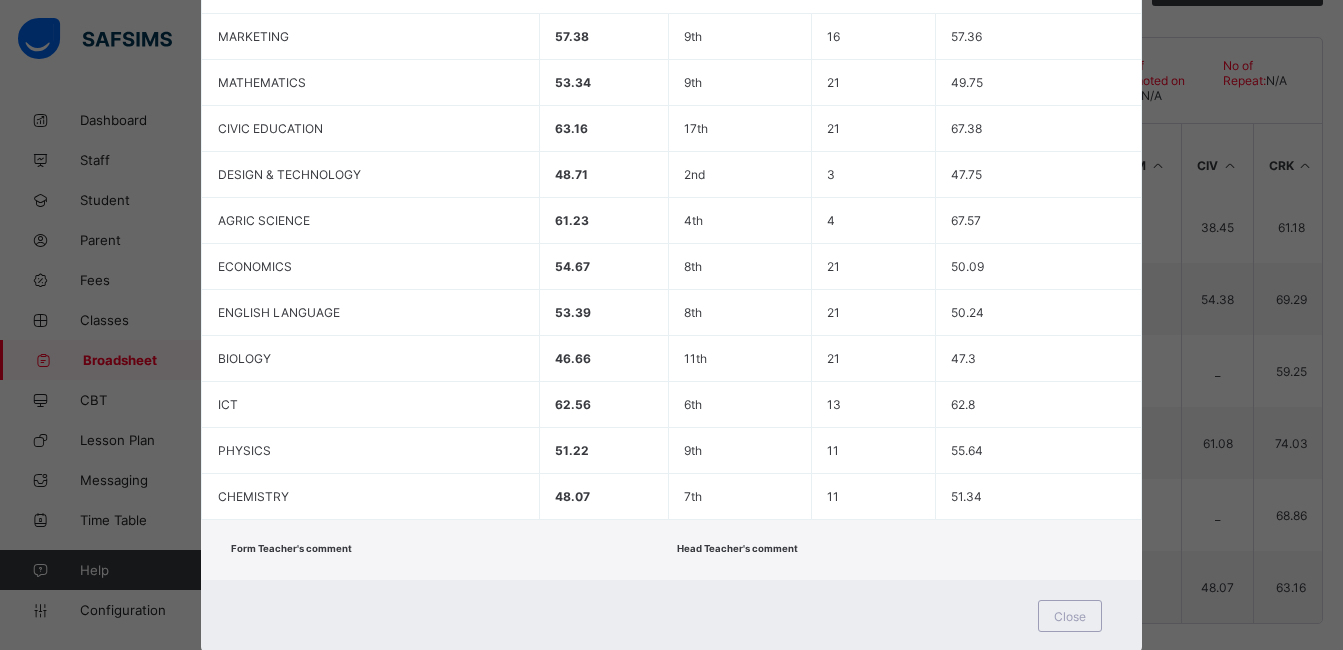 scroll, scrollTop: 518, scrollLeft: 0, axis: vertical 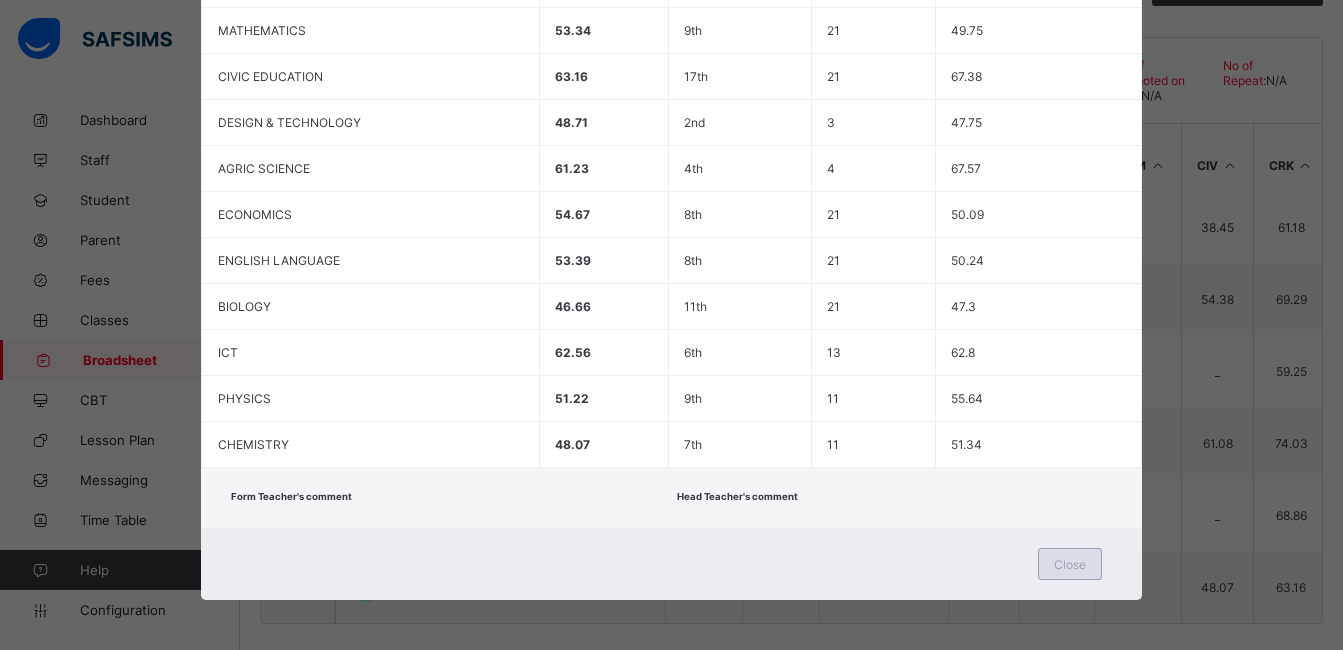 click on "Close" at bounding box center (1070, 564) 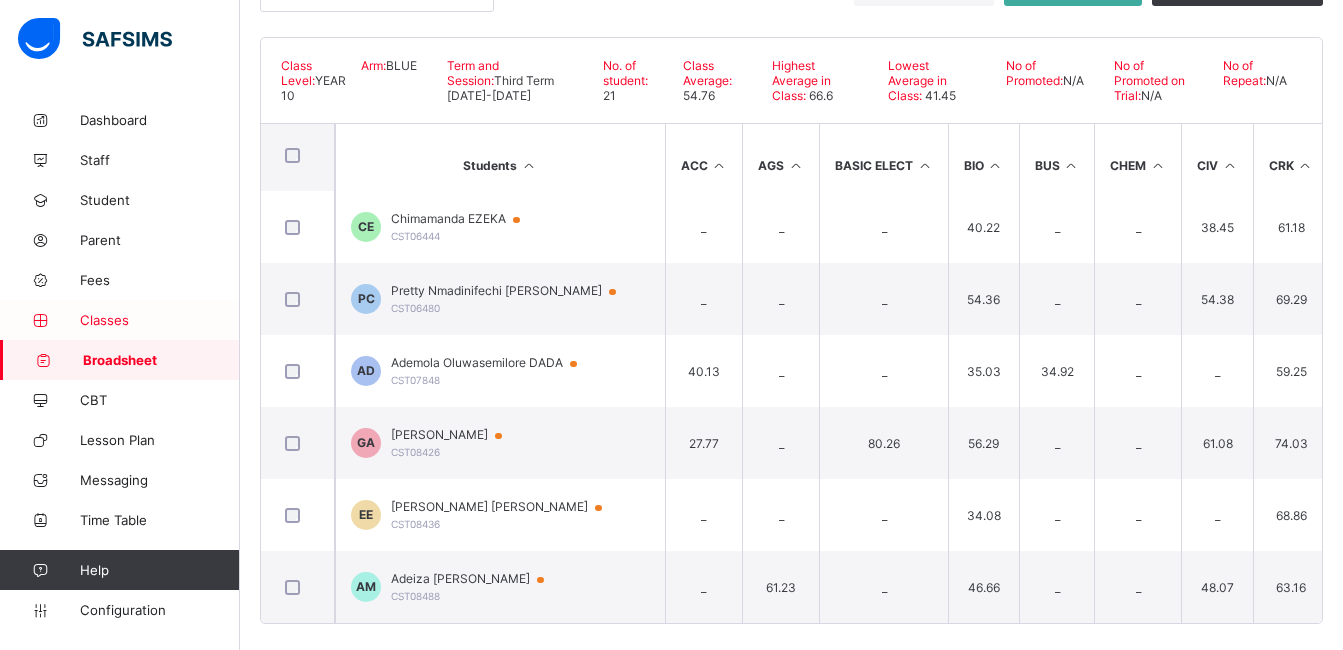 click on "Classes" at bounding box center [160, 320] 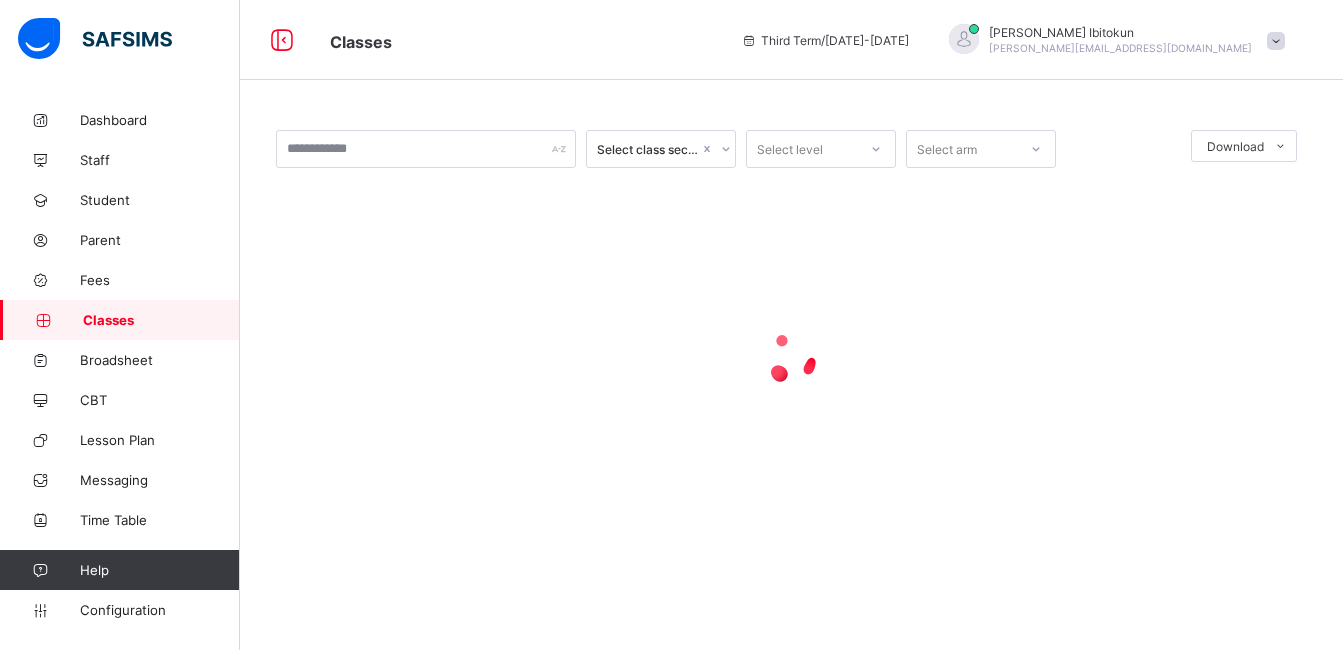 scroll, scrollTop: 0, scrollLeft: 0, axis: both 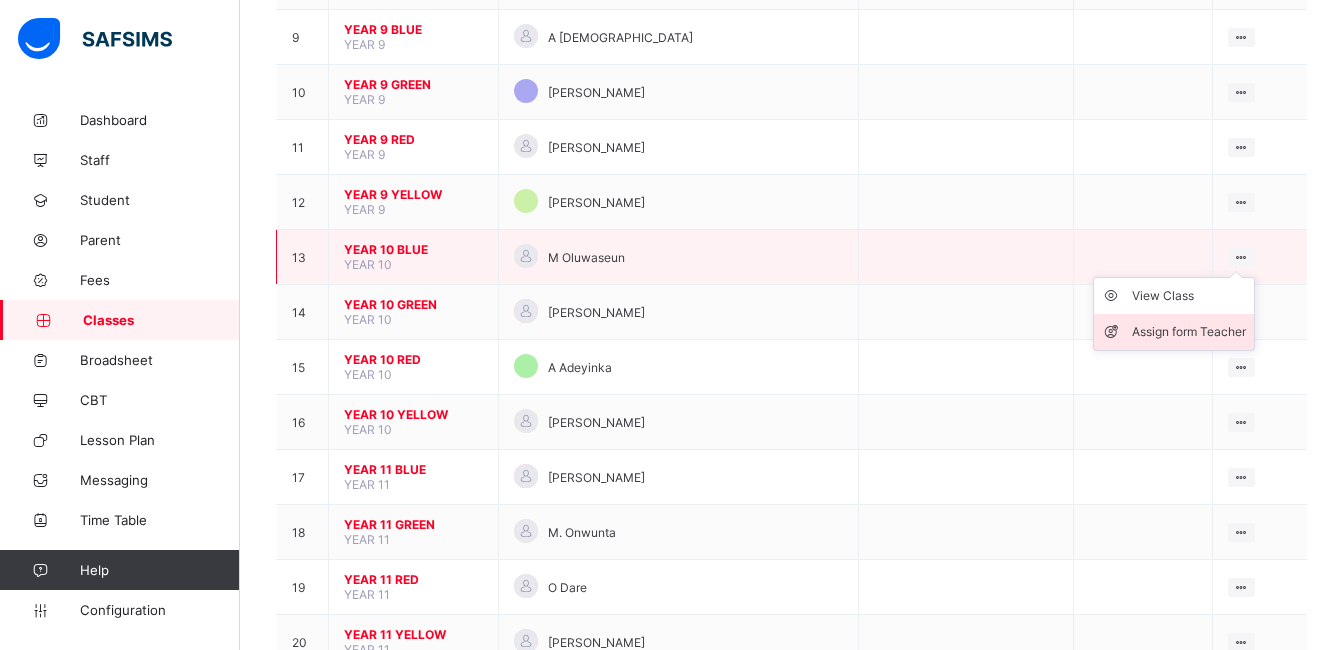 click on "Assign form Teacher" at bounding box center (1189, 332) 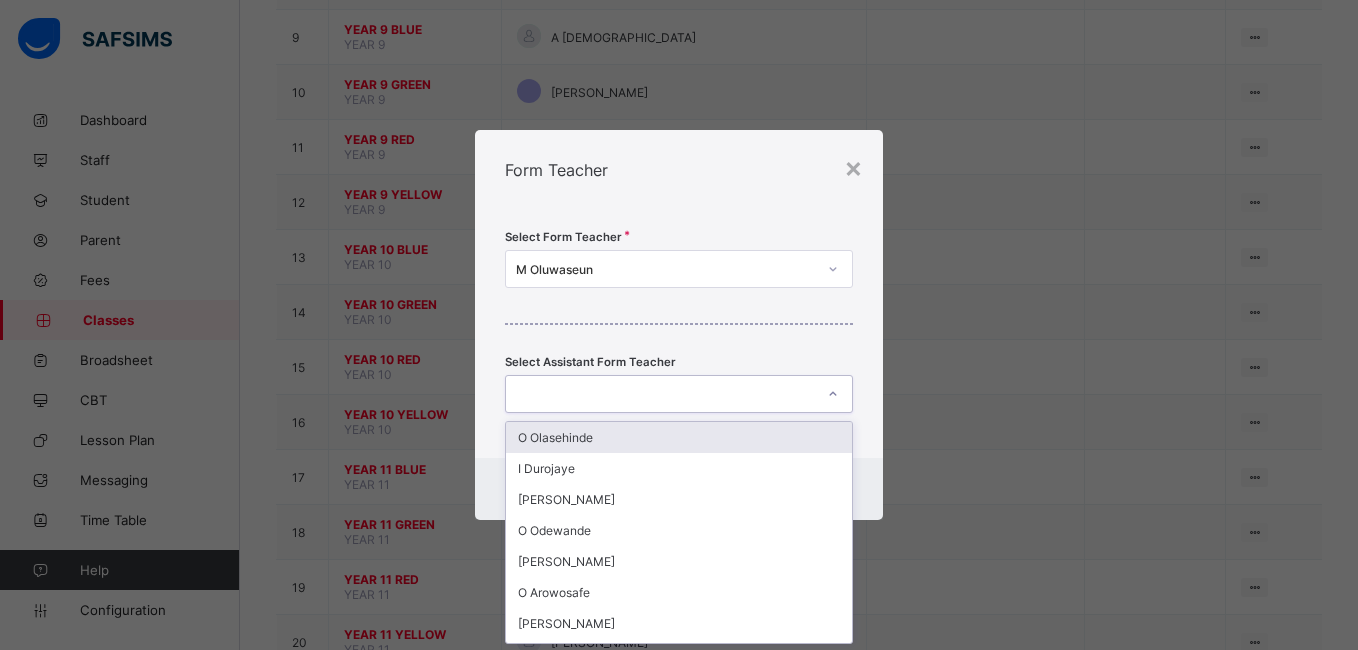 scroll, scrollTop: 0, scrollLeft: 0, axis: both 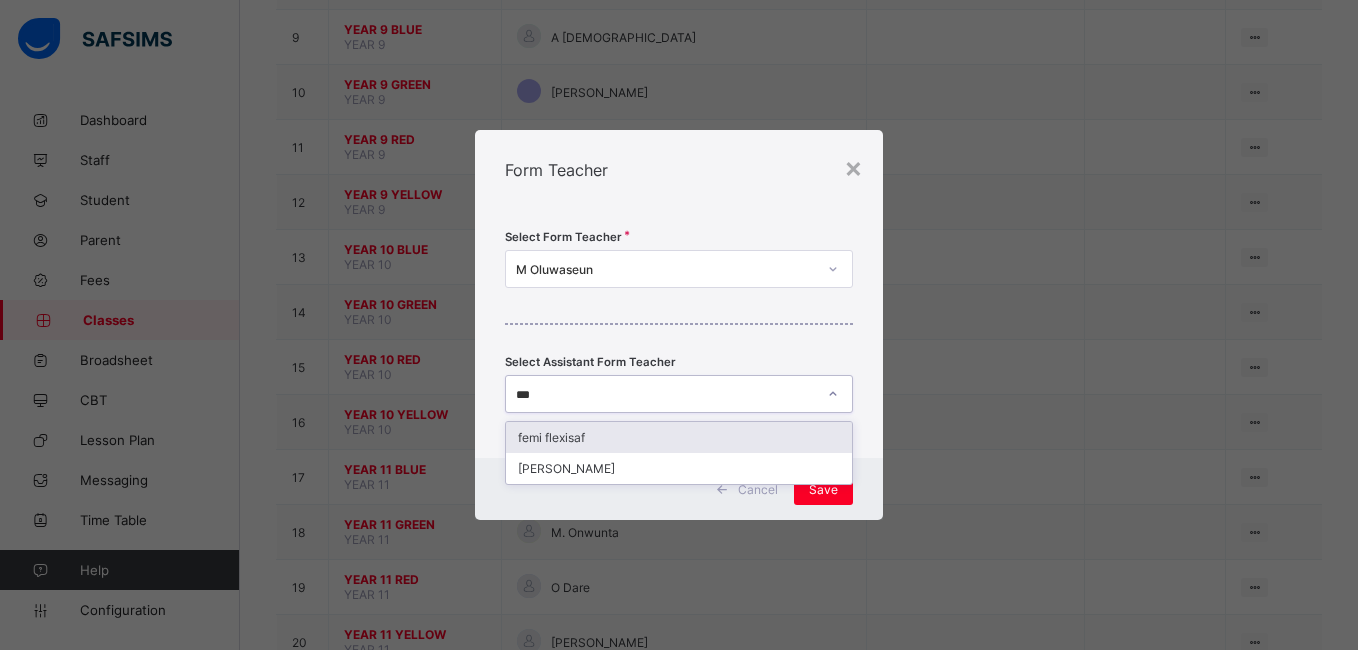 type on "****" 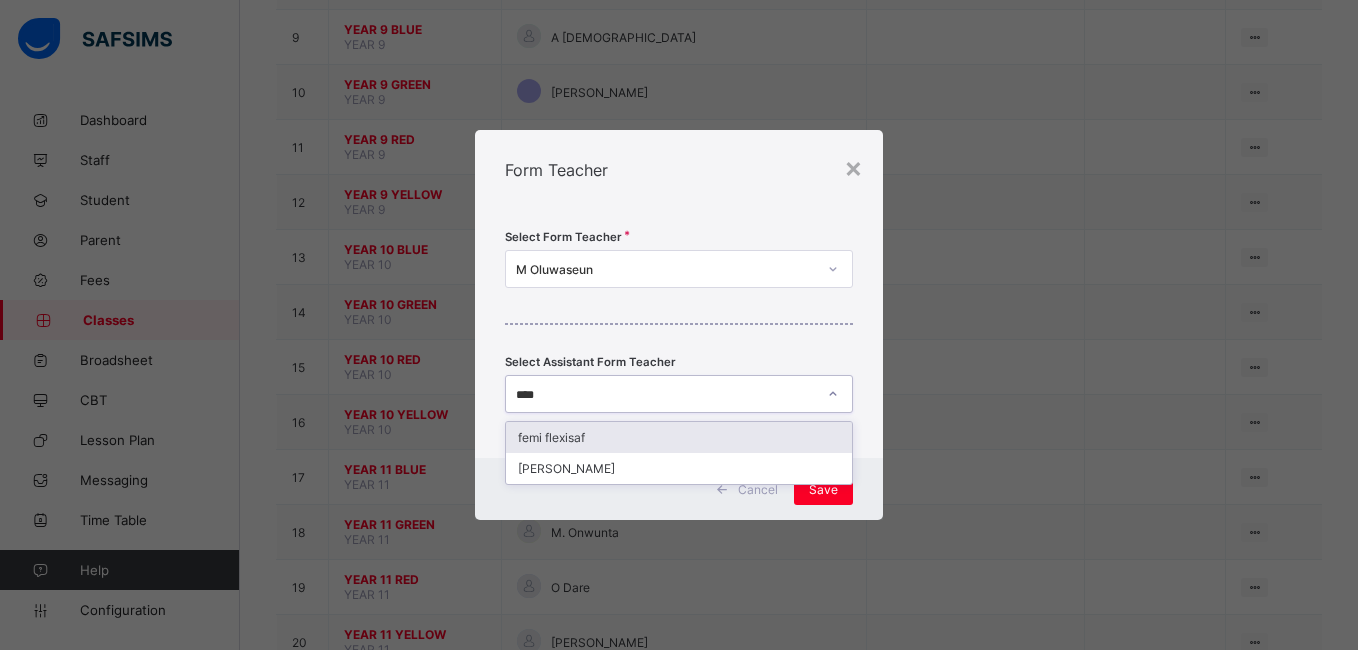 click on "femi  flexisaf" at bounding box center [678, 437] 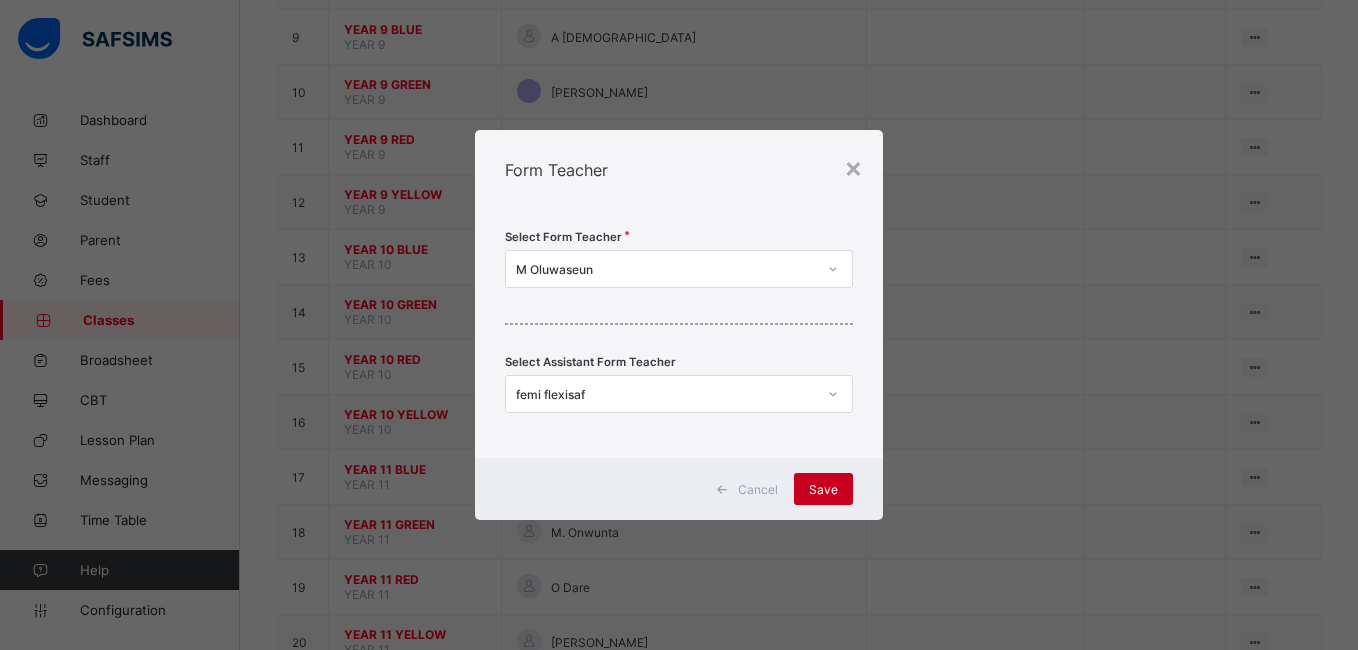 click on "Save" at bounding box center [823, 489] 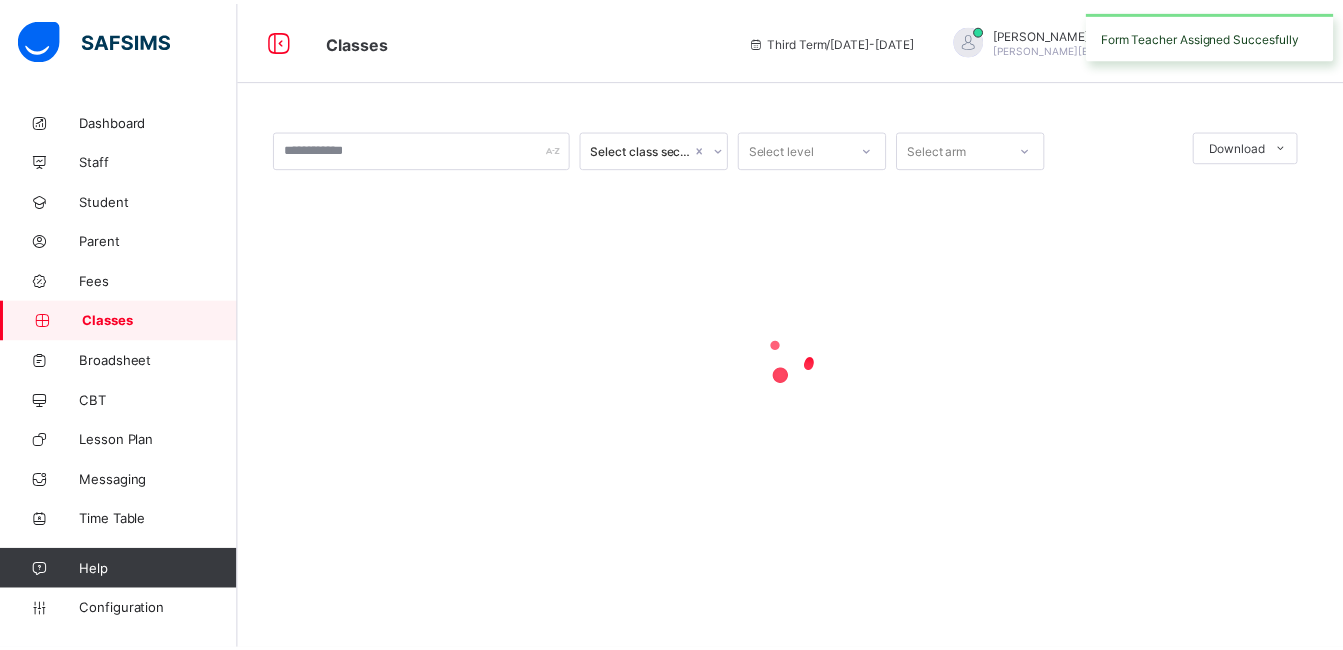 scroll, scrollTop: 0, scrollLeft: 0, axis: both 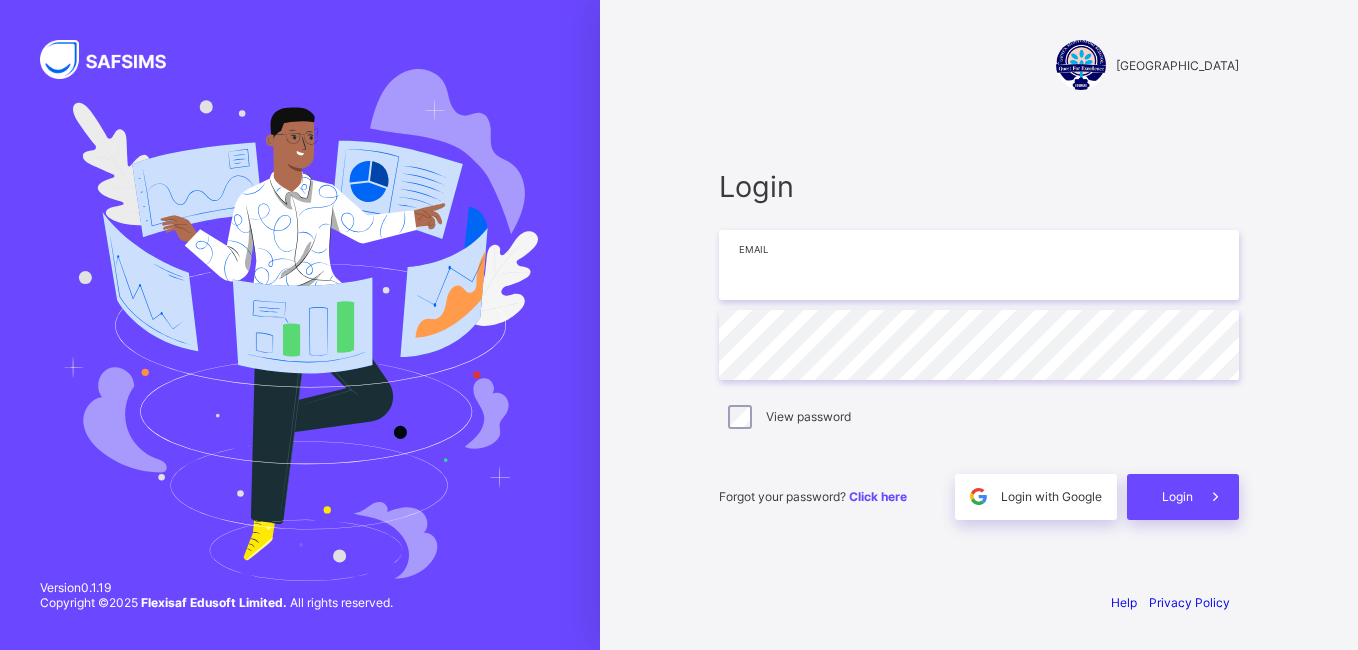 click at bounding box center (979, 265) 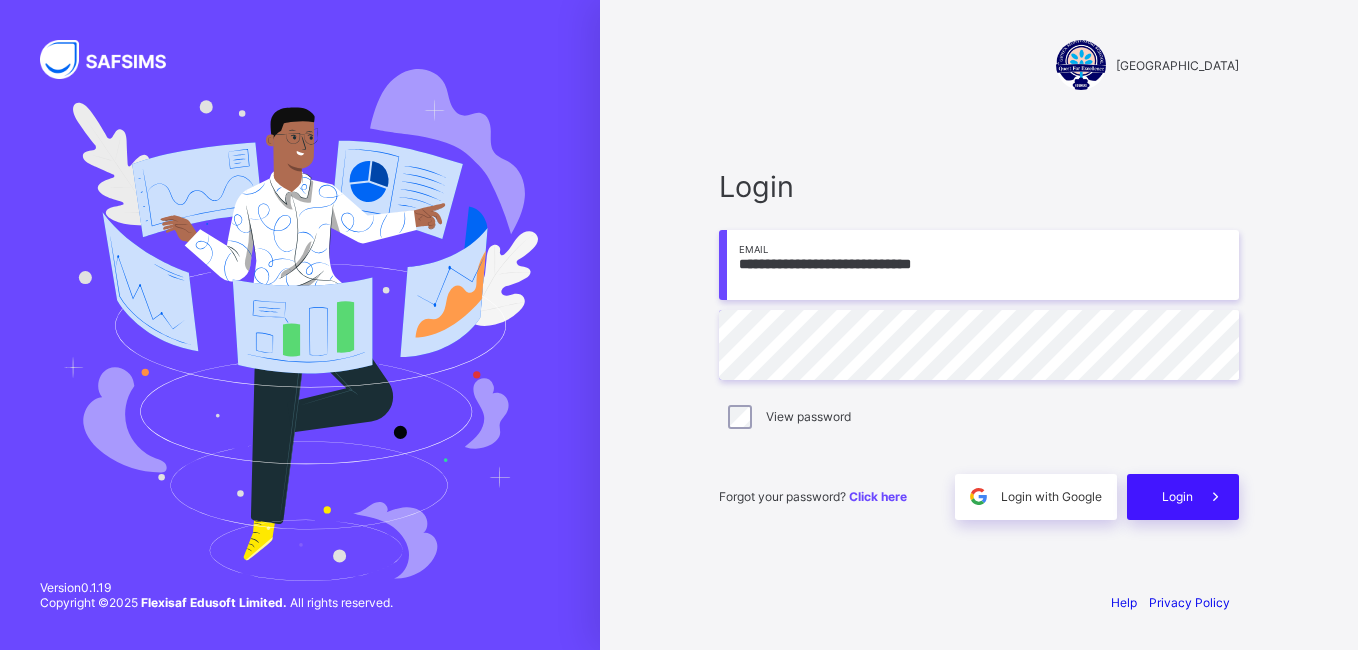 click on "Login" at bounding box center [1177, 496] 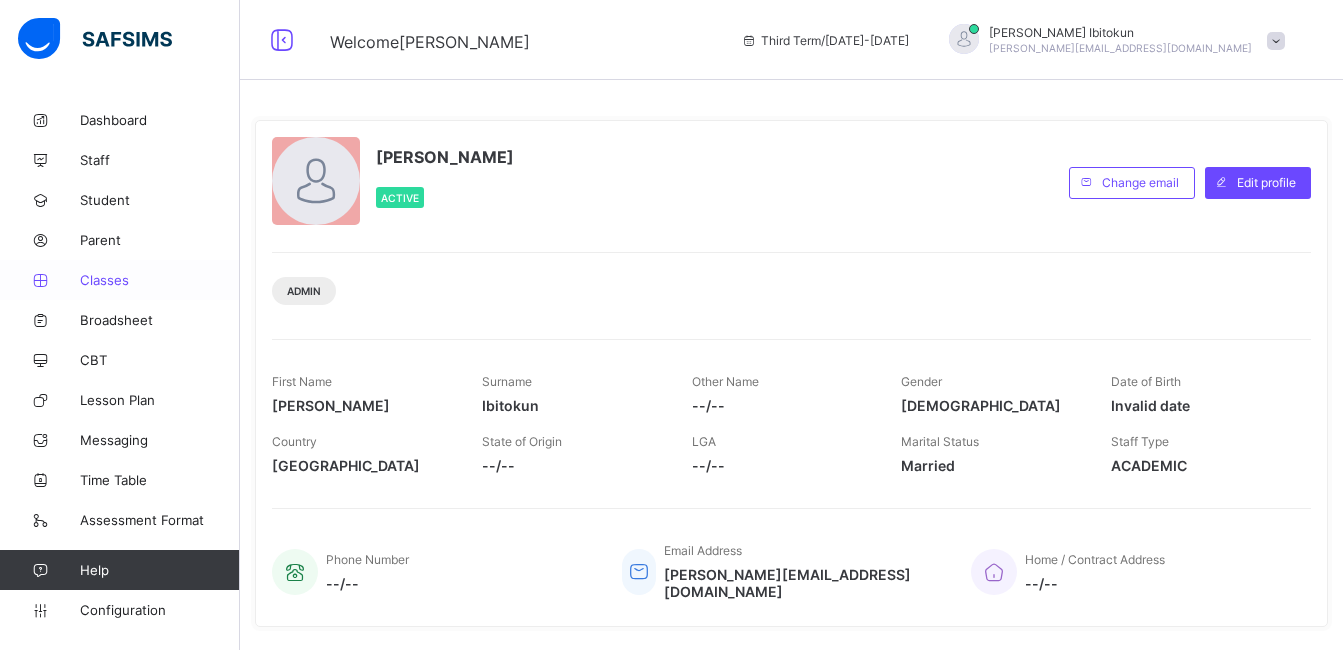 click on "Classes" at bounding box center [120, 280] 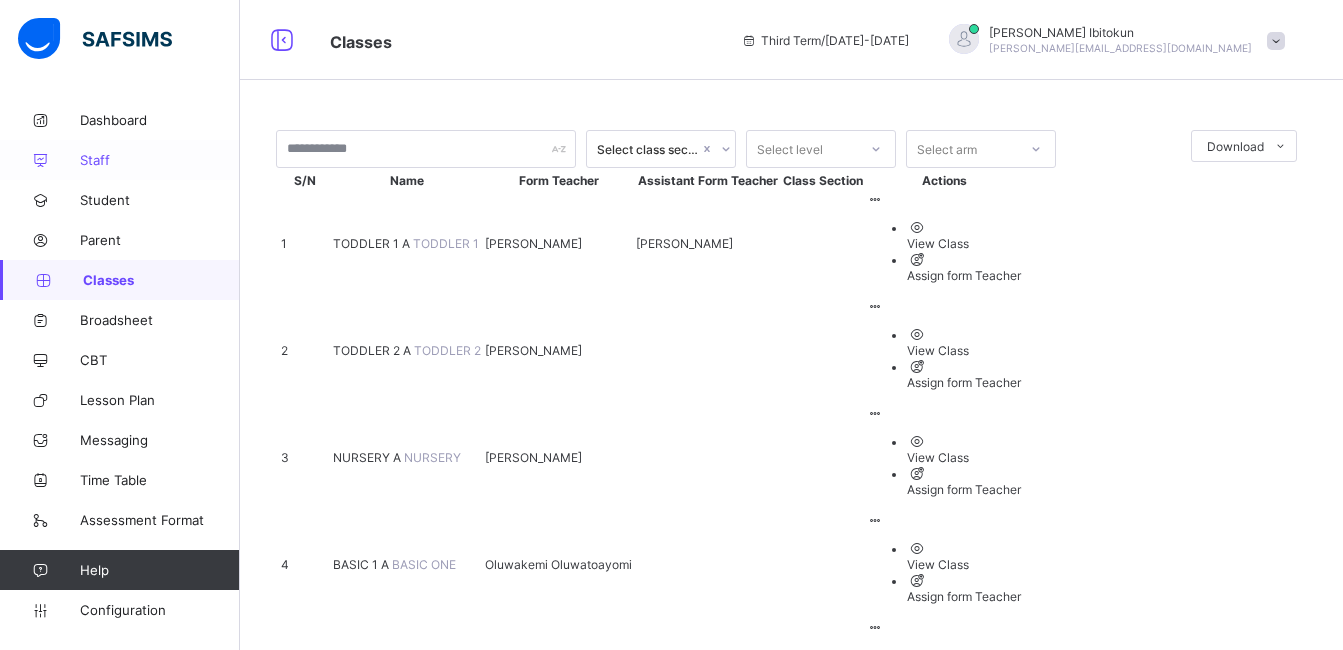 click on "Staff" at bounding box center [160, 160] 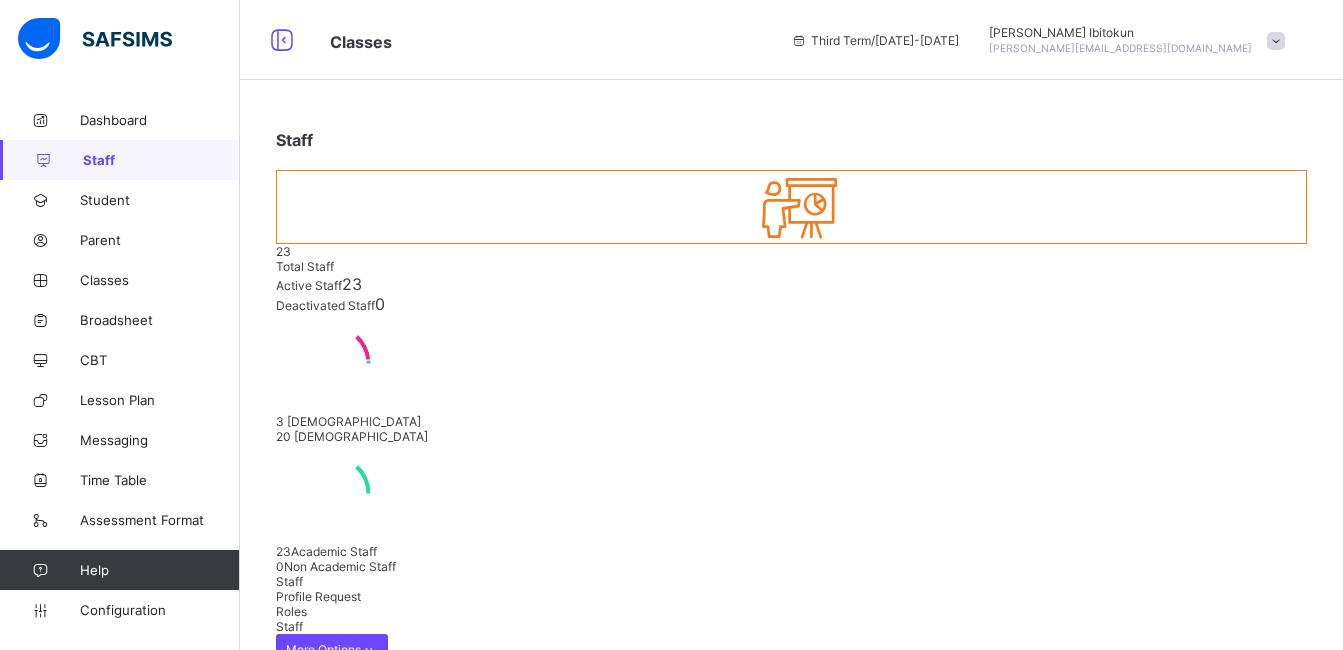 click at bounding box center (354, 683) 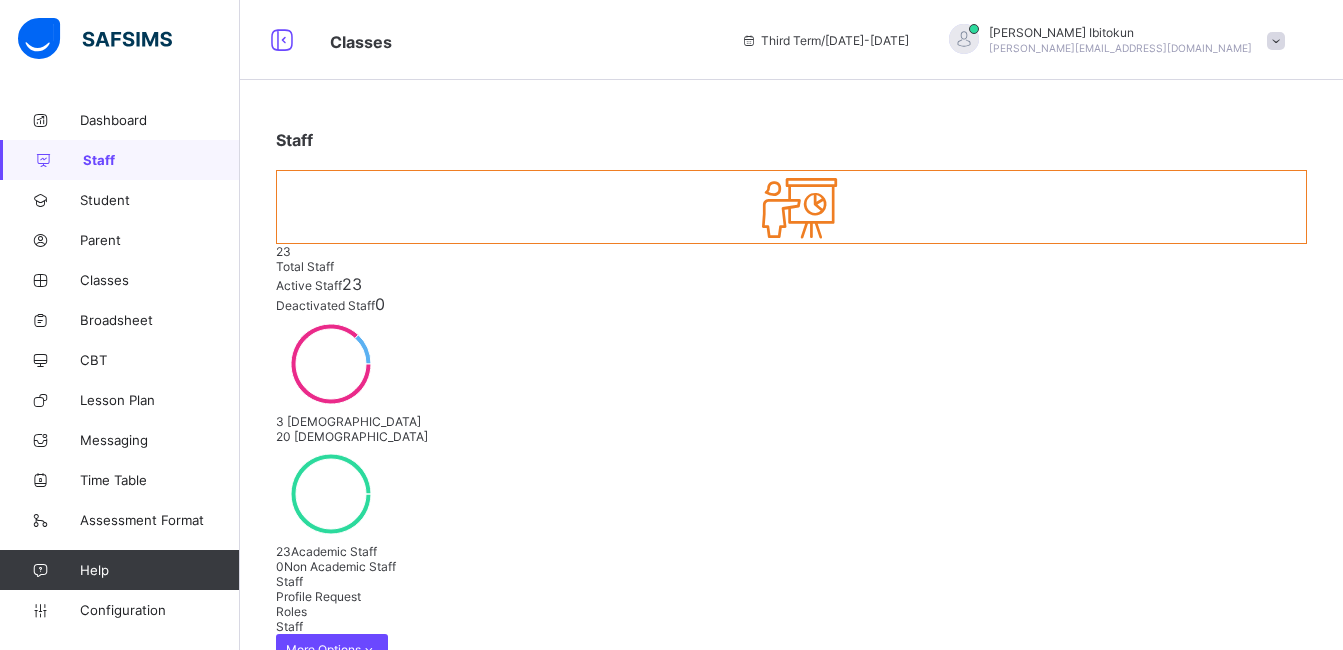 type on "******" 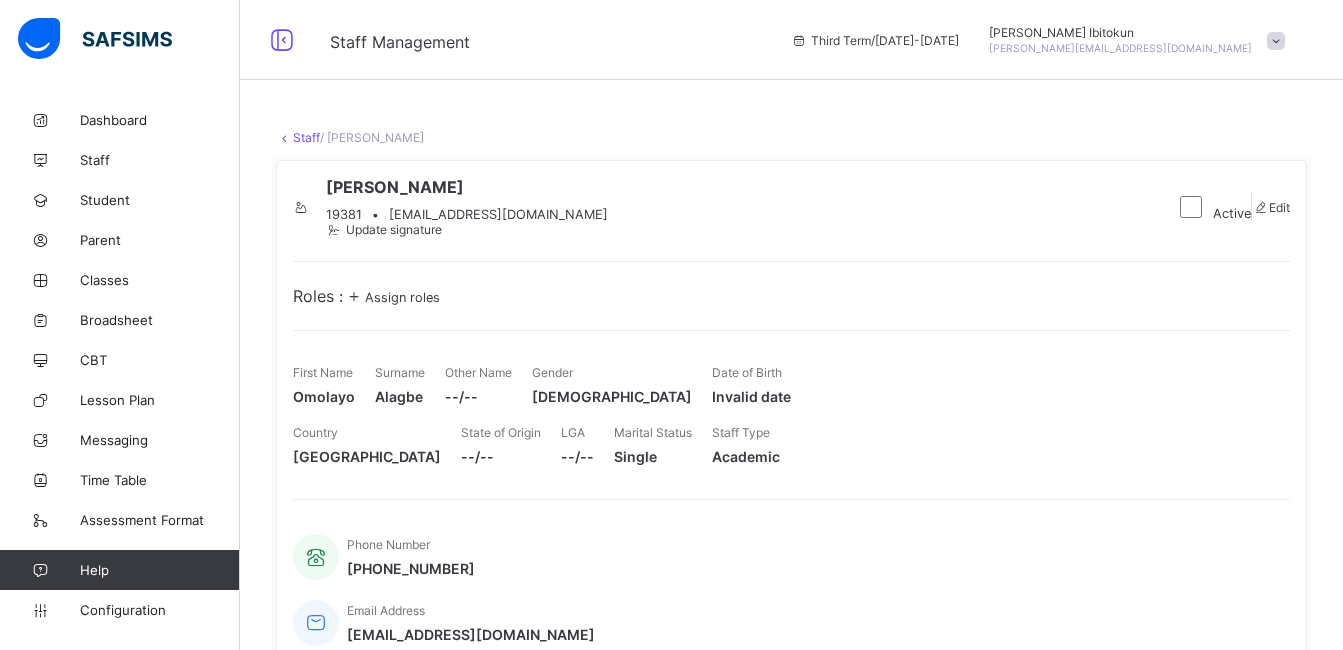 click on "[EMAIL_ADDRESS][DOMAIN_NAME]" at bounding box center (498, 214) 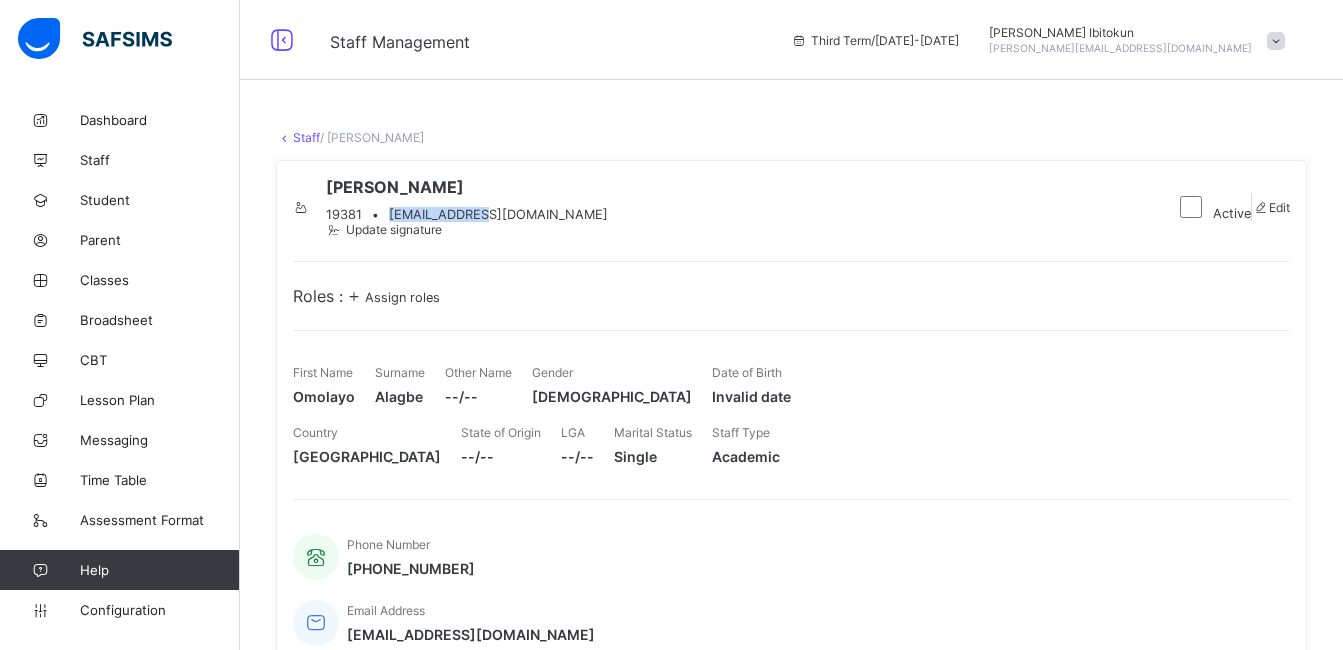 click on "[EMAIL_ADDRESS][DOMAIN_NAME]" at bounding box center (498, 214) 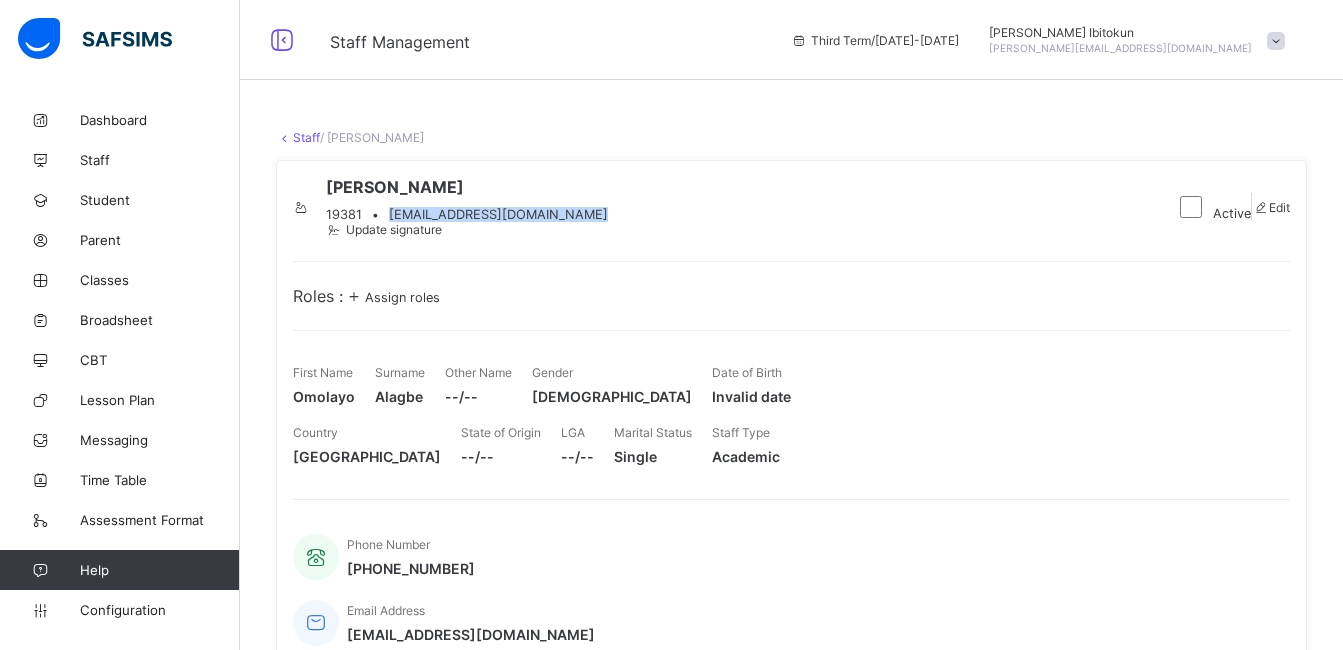 click on "[EMAIL_ADDRESS][DOMAIN_NAME]" at bounding box center (498, 214) 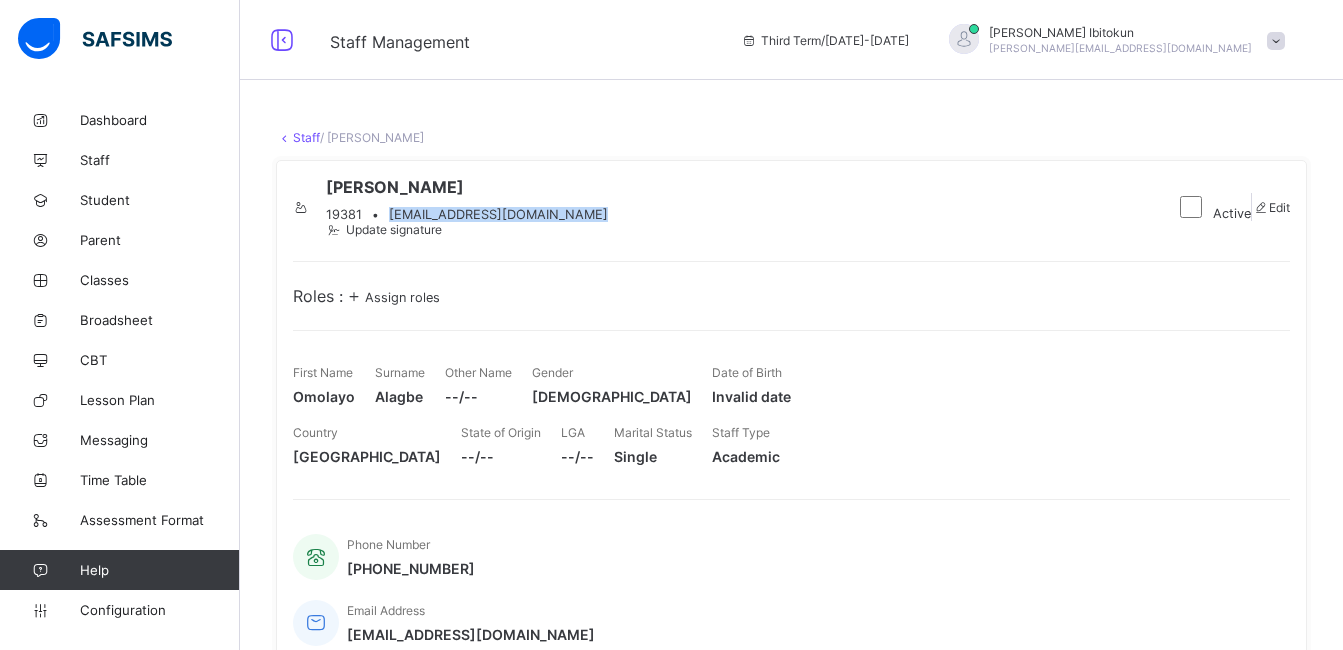 copy on "[EMAIL_ADDRESS][DOMAIN_NAME]" 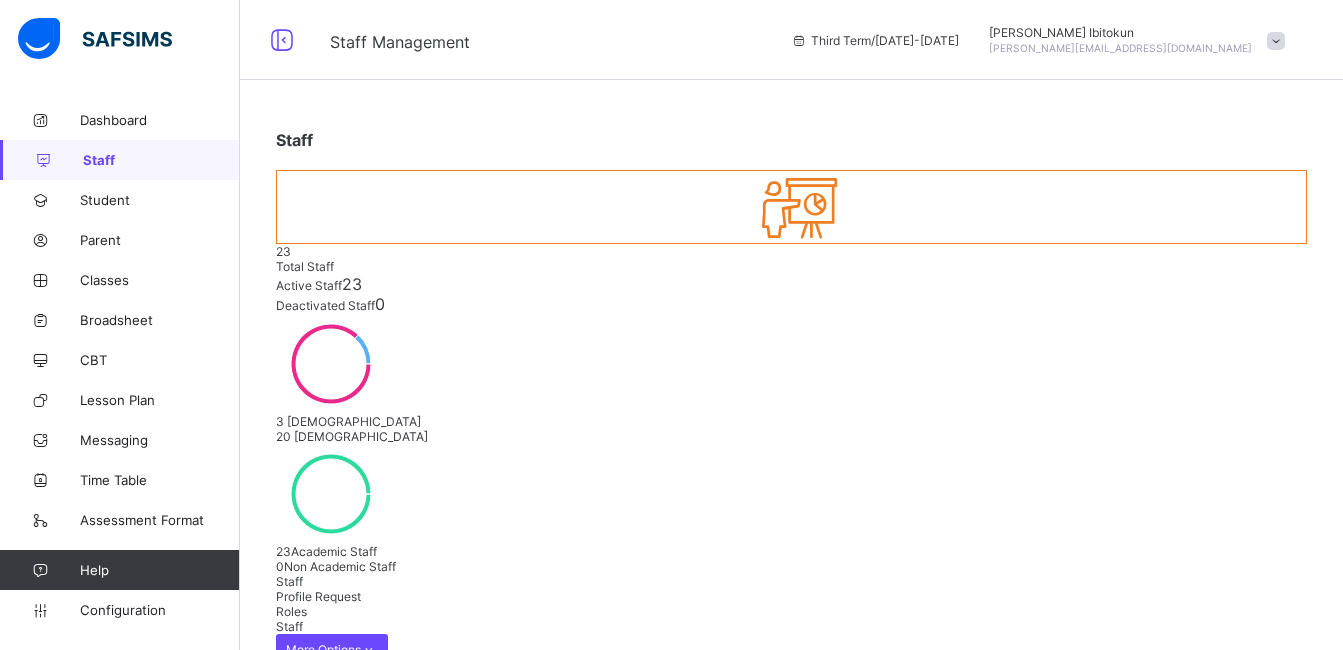 click at bounding box center [354, 683] 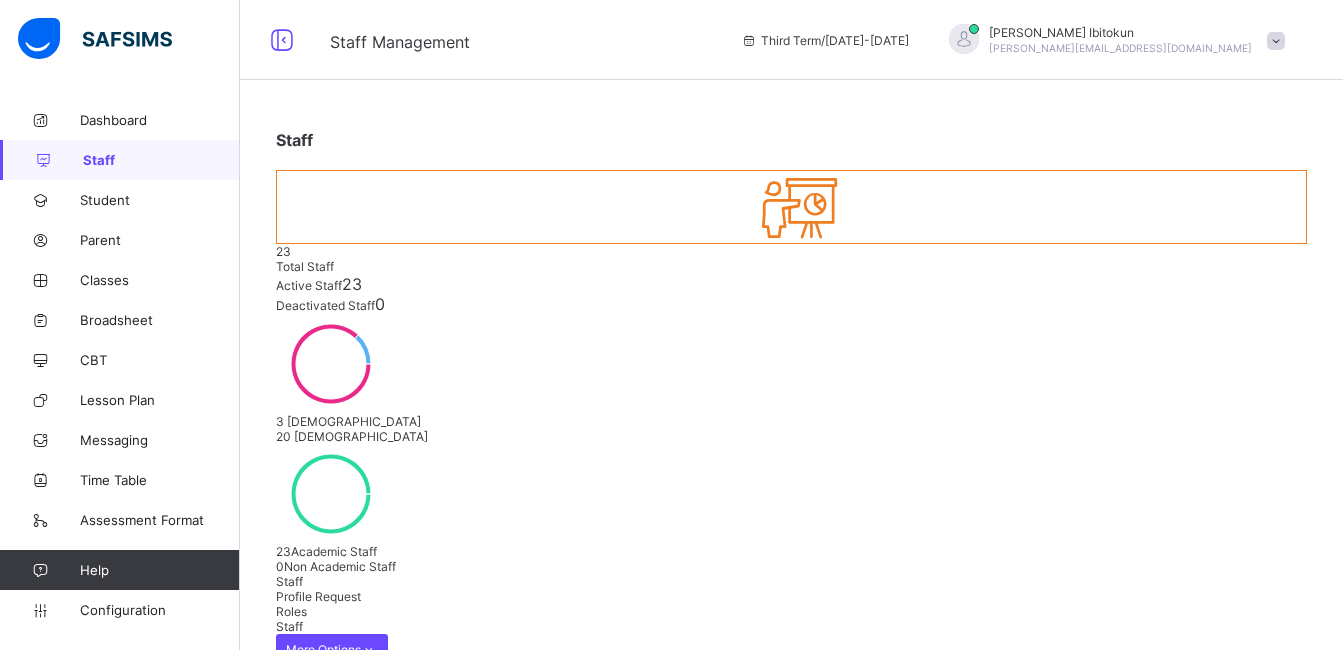 type on "*****" 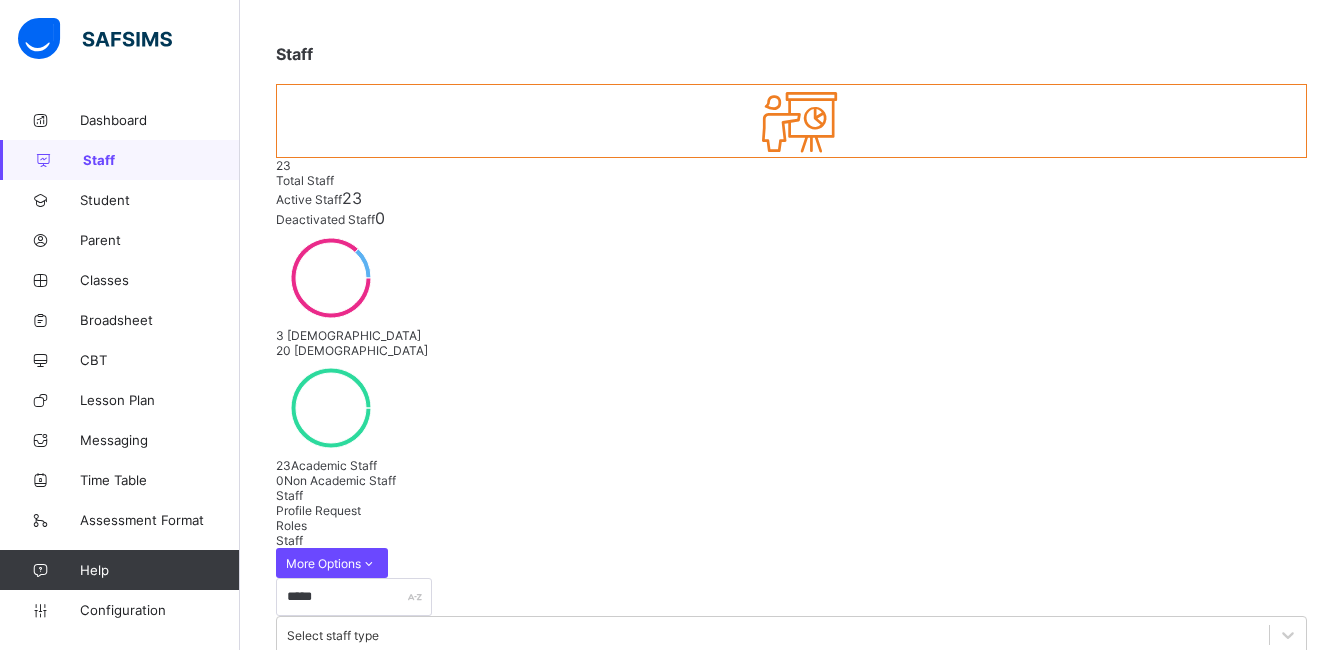 scroll, scrollTop: 121, scrollLeft: 0, axis: vertical 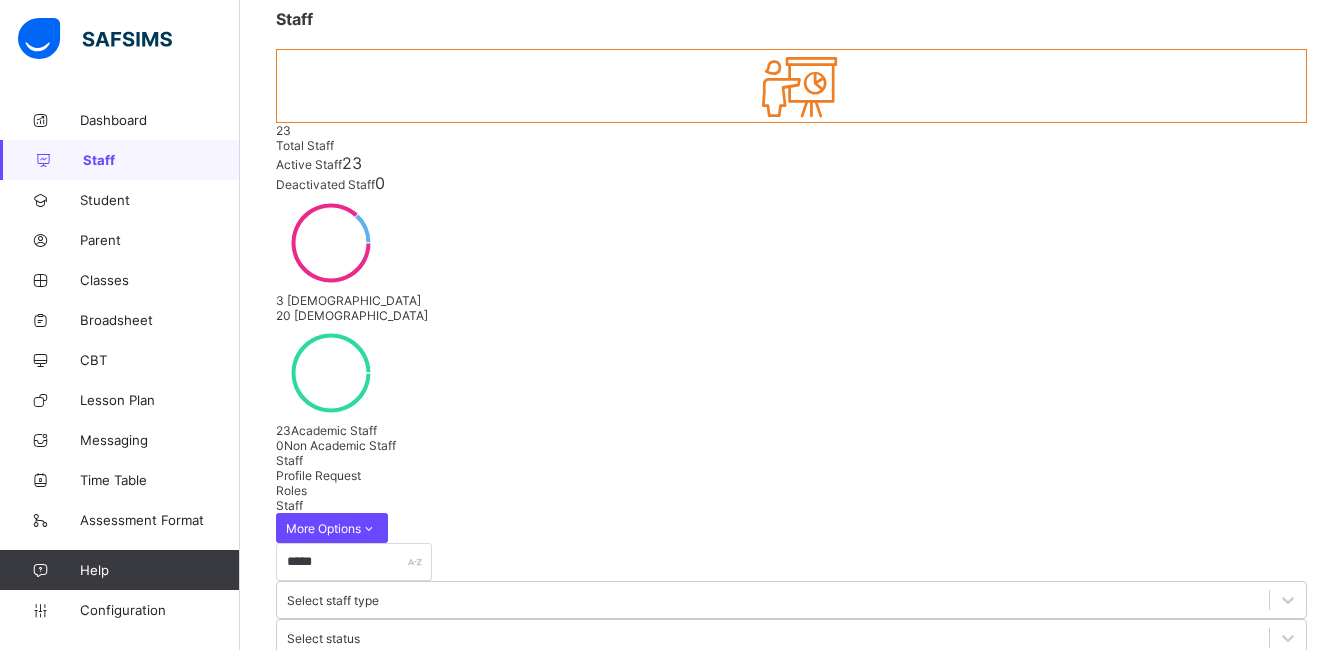 click on "[PERSON_NAME]" at bounding box center [339, 1190] 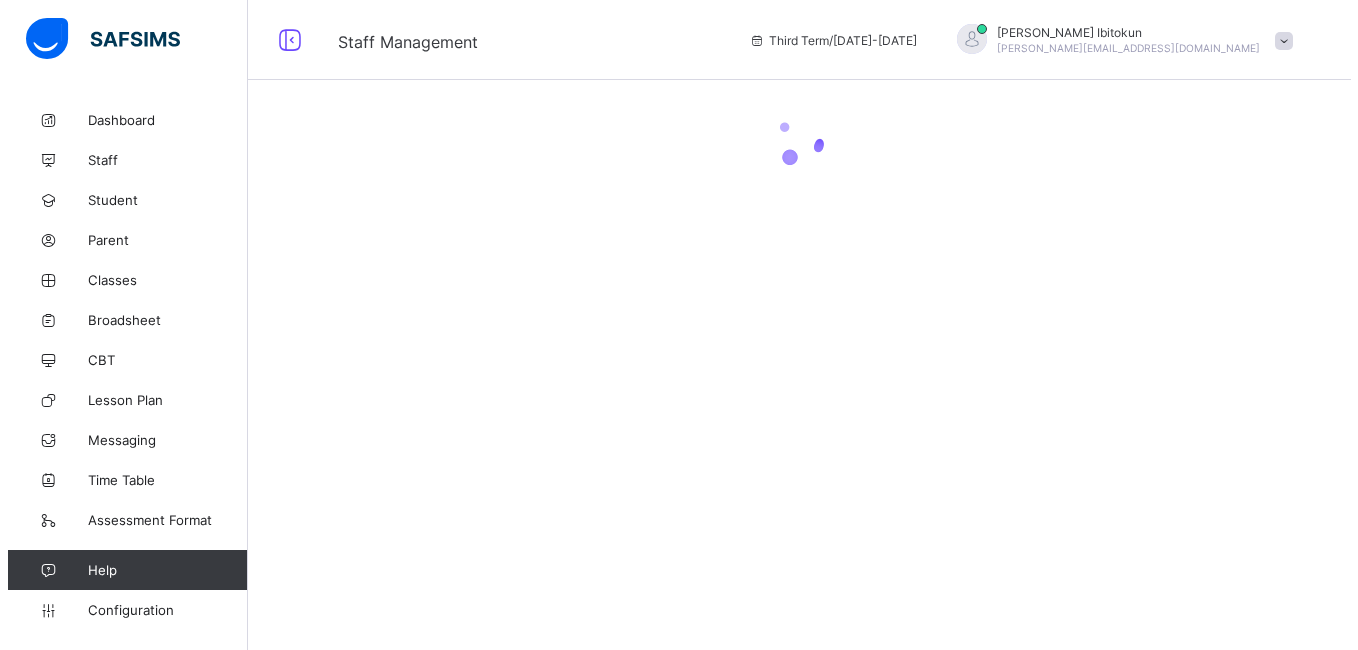 scroll, scrollTop: 0, scrollLeft: 0, axis: both 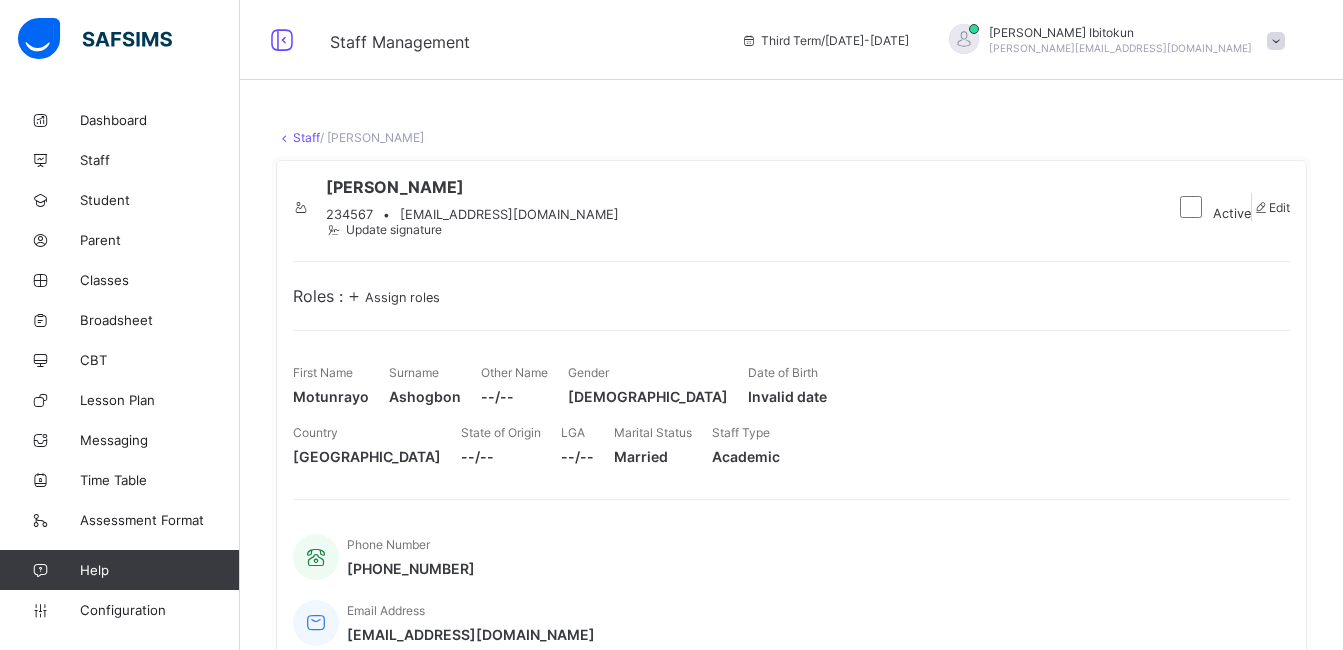 click on "[EMAIL_ADDRESS][DOMAIN_NAME]" at bounding box center [509, 214] 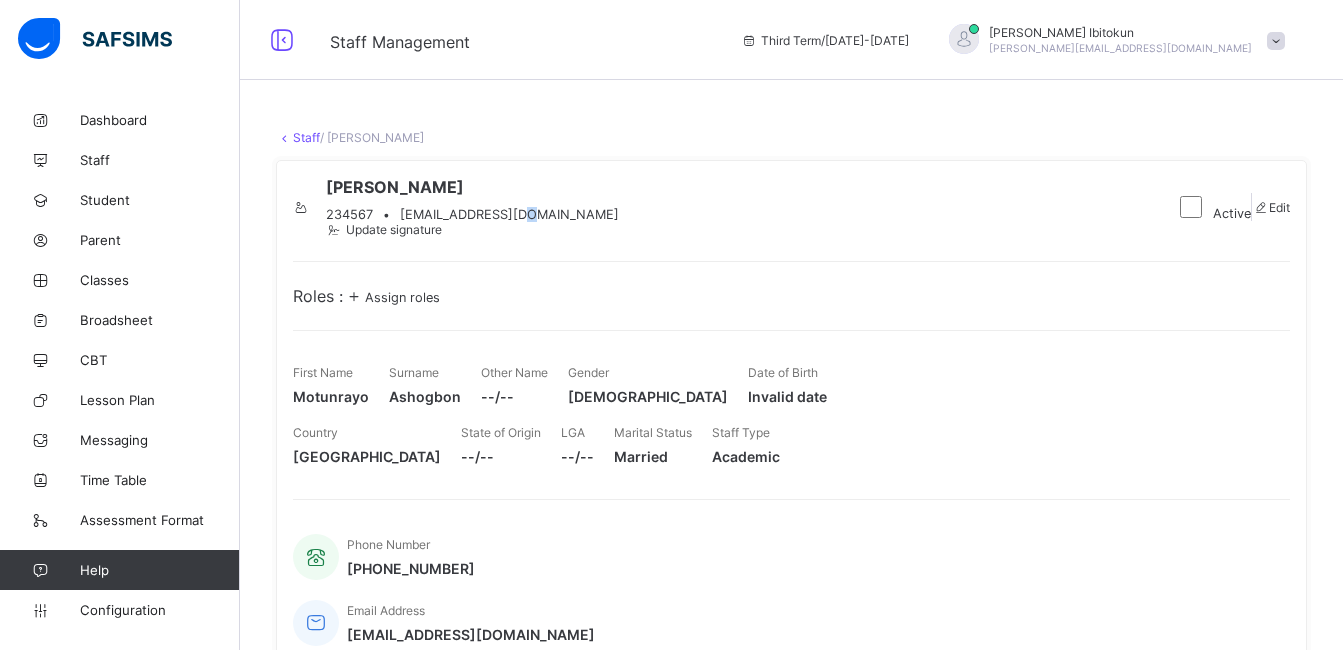 click on "[EMAIL_ADDRESS][DOMAIN_NAME]" at bounding box center (509, 214) 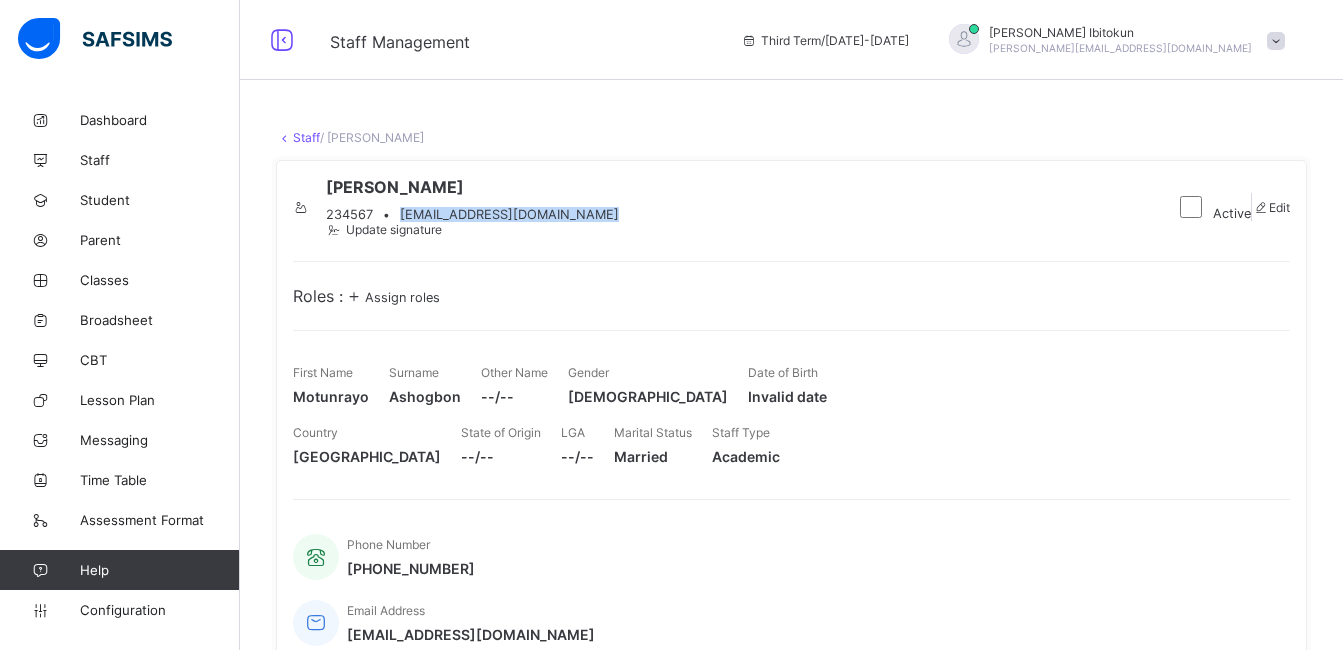 click on "[EMAIL_ADDRESS][DOMAIN_NAME]" at bounding box center [509, 214] 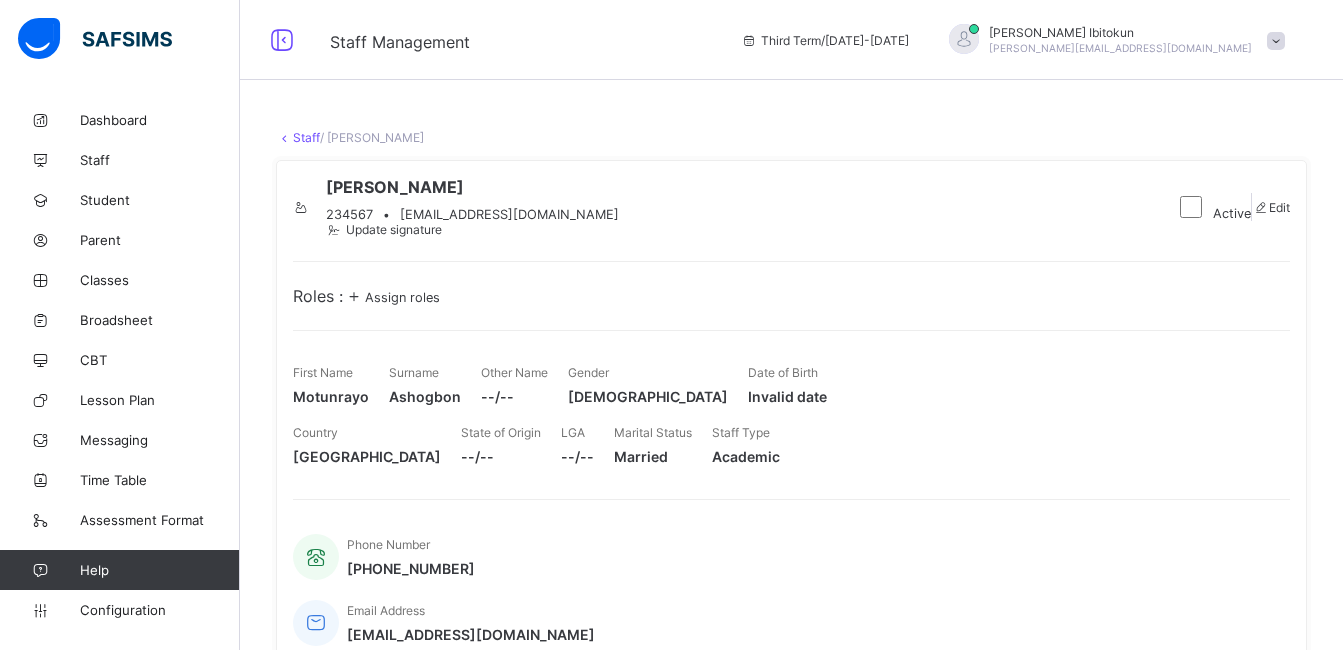 click on "Roles :    Assign roles" at bounding box center (791, 296) 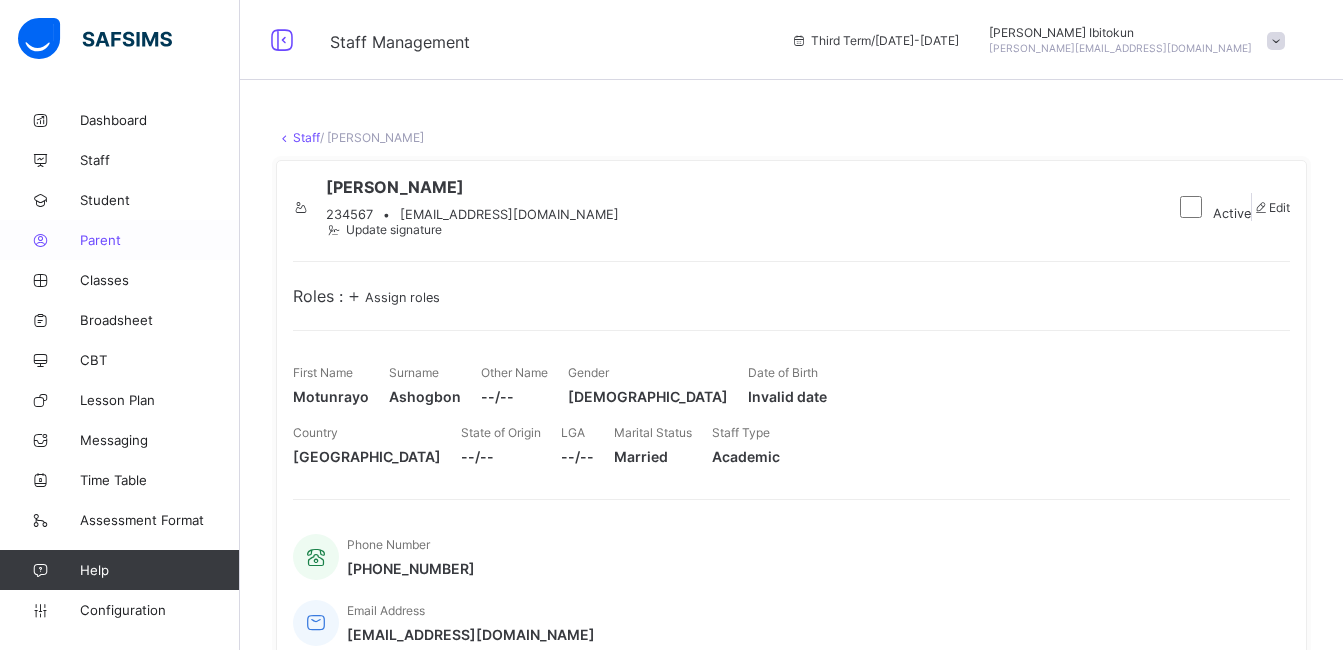 click on "Parent" at bounding box center (160, 240) 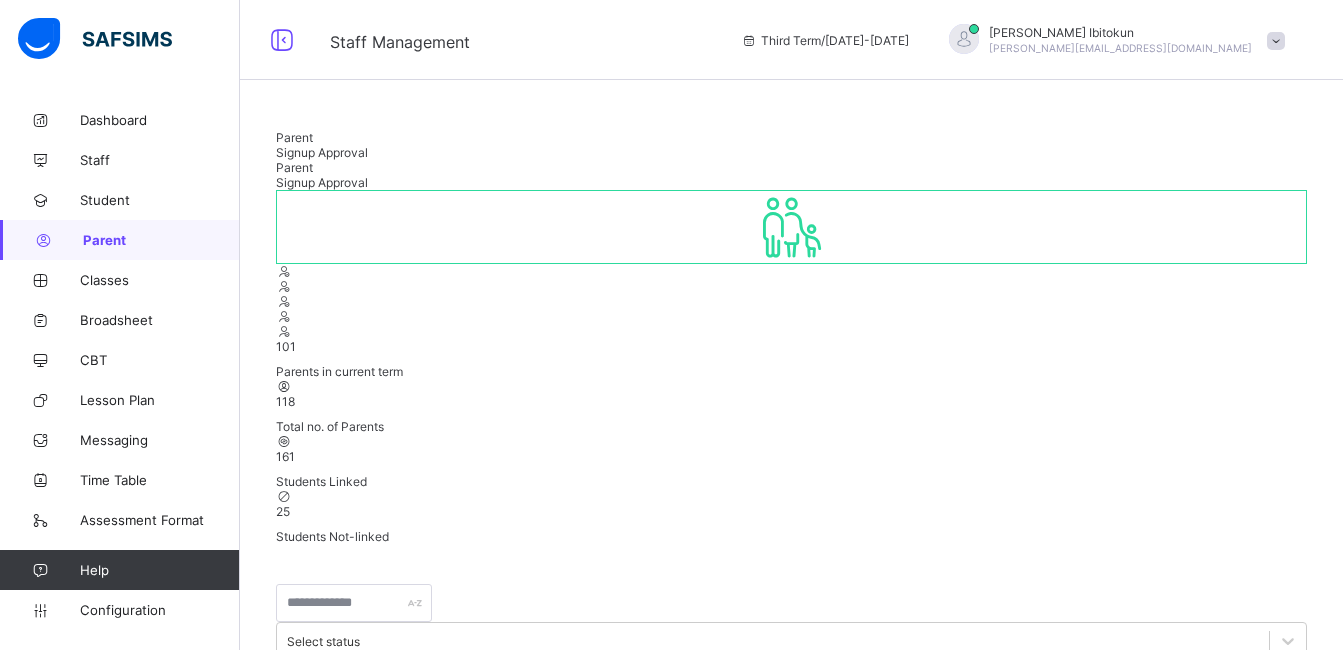 click on "Create Parent" at bounding box center (330, 738) 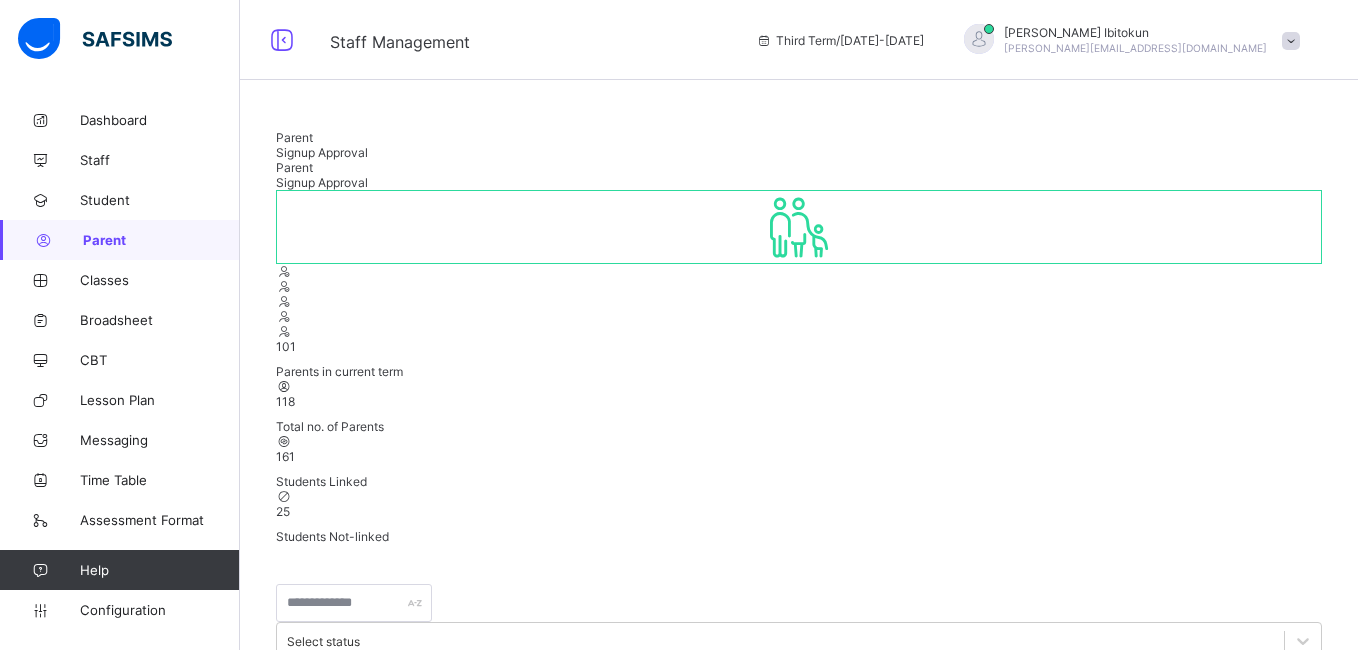 click at bounding box center (377, 3826) 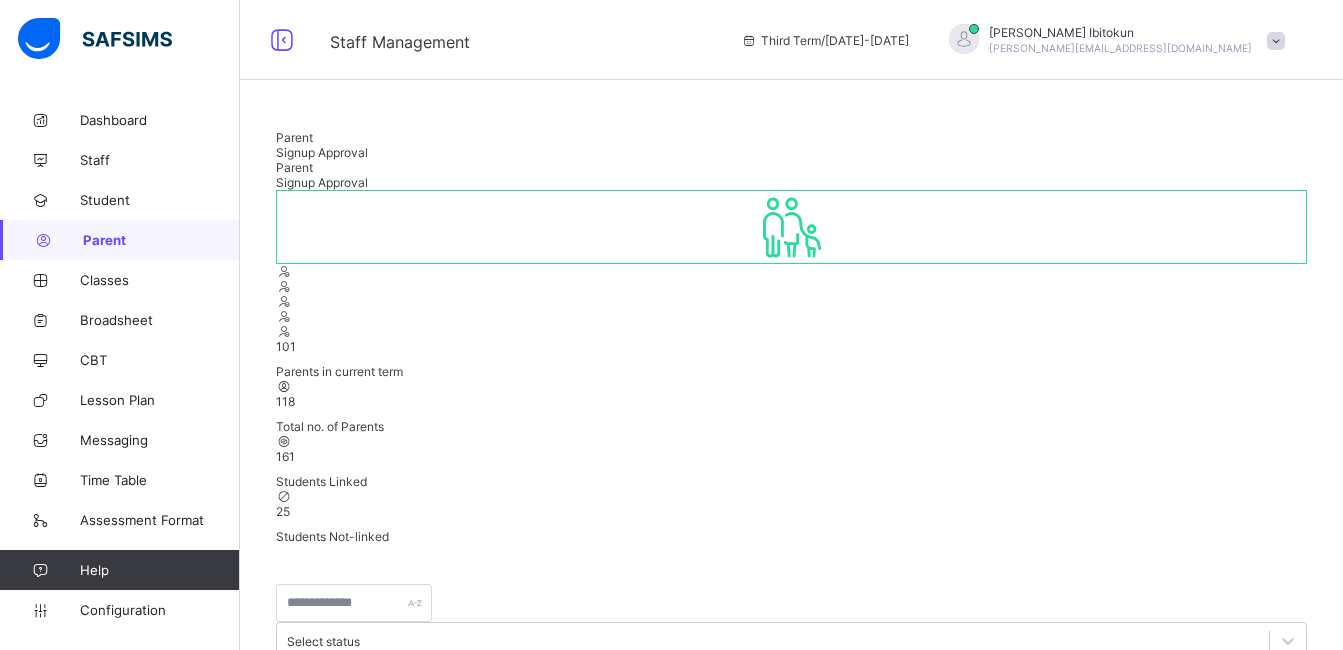click on "Create Parent" at bounding box center [330, 738] 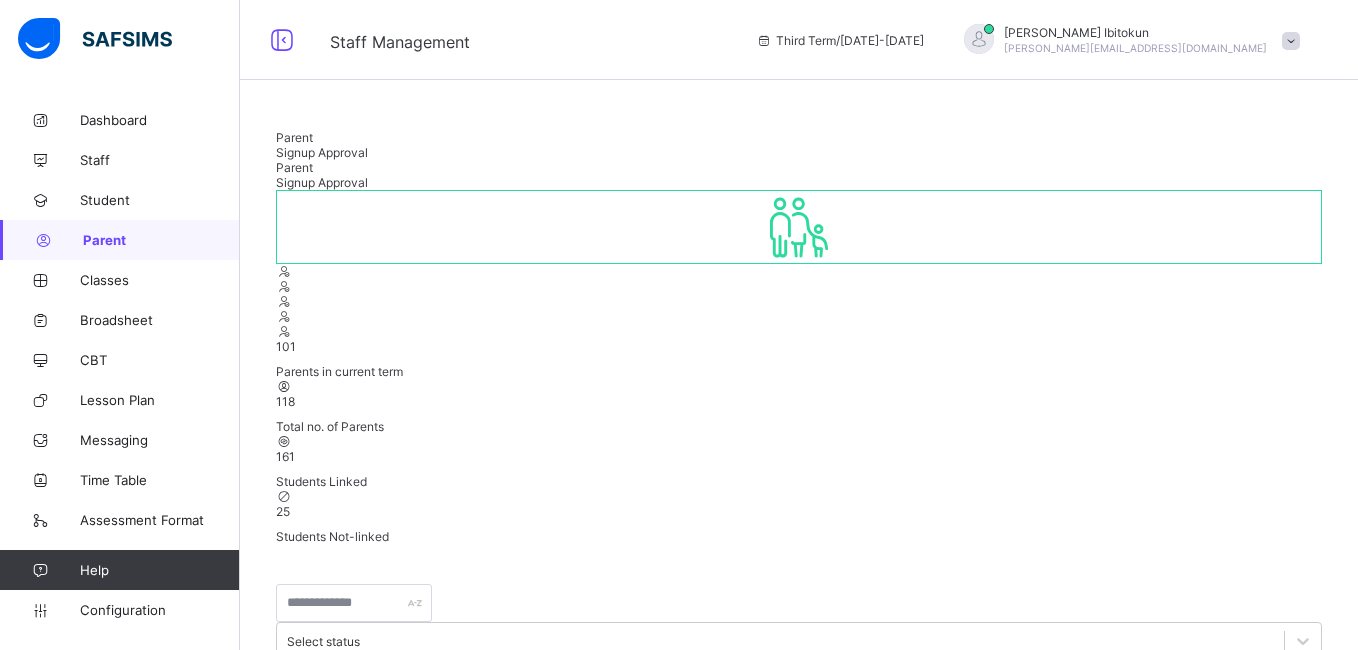 click at bounding box center [377, 3826] 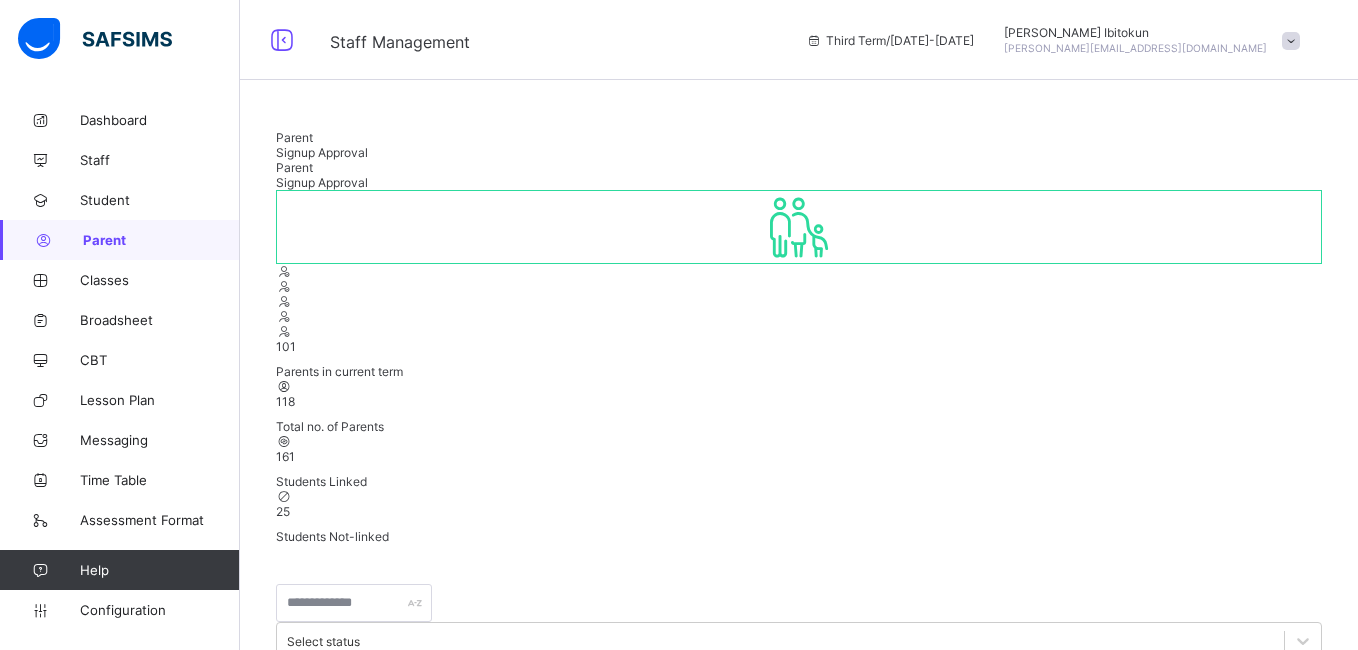click on "Drag and drop your image file here or Browse File" at bounding box center [799, 3687] 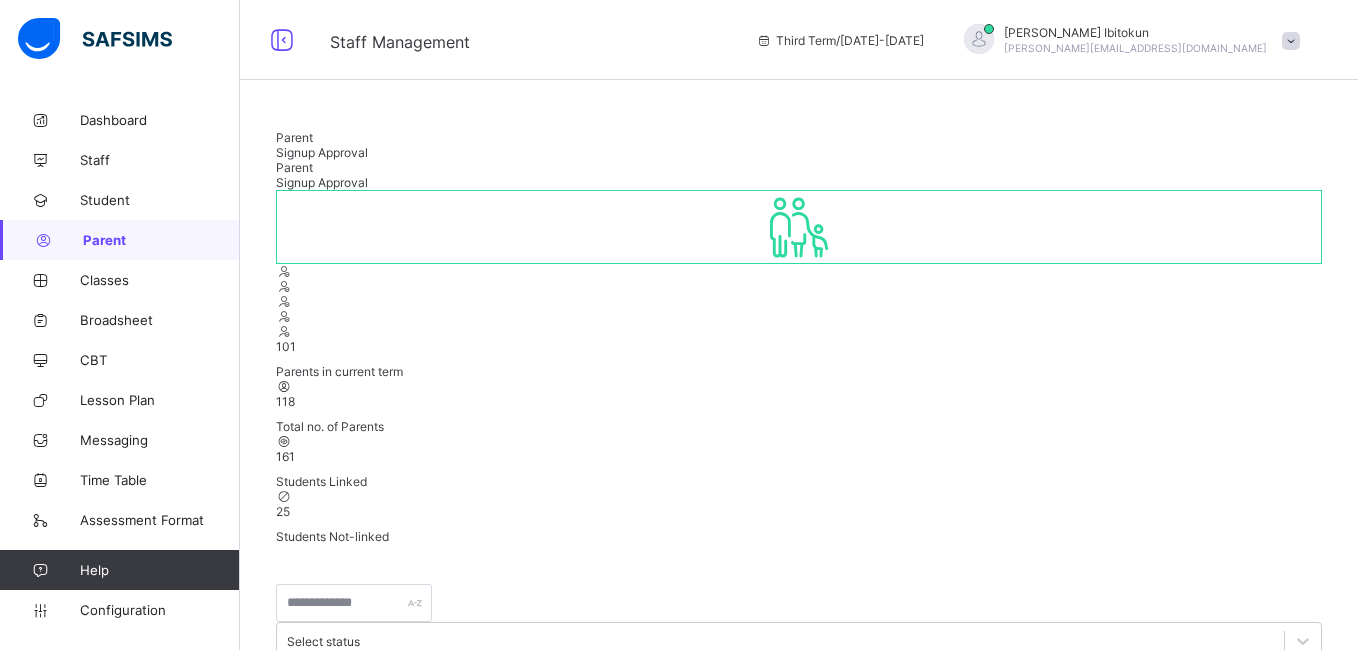 scroll, scrollTop: 360, scrollLeft: 0, axis: vertical 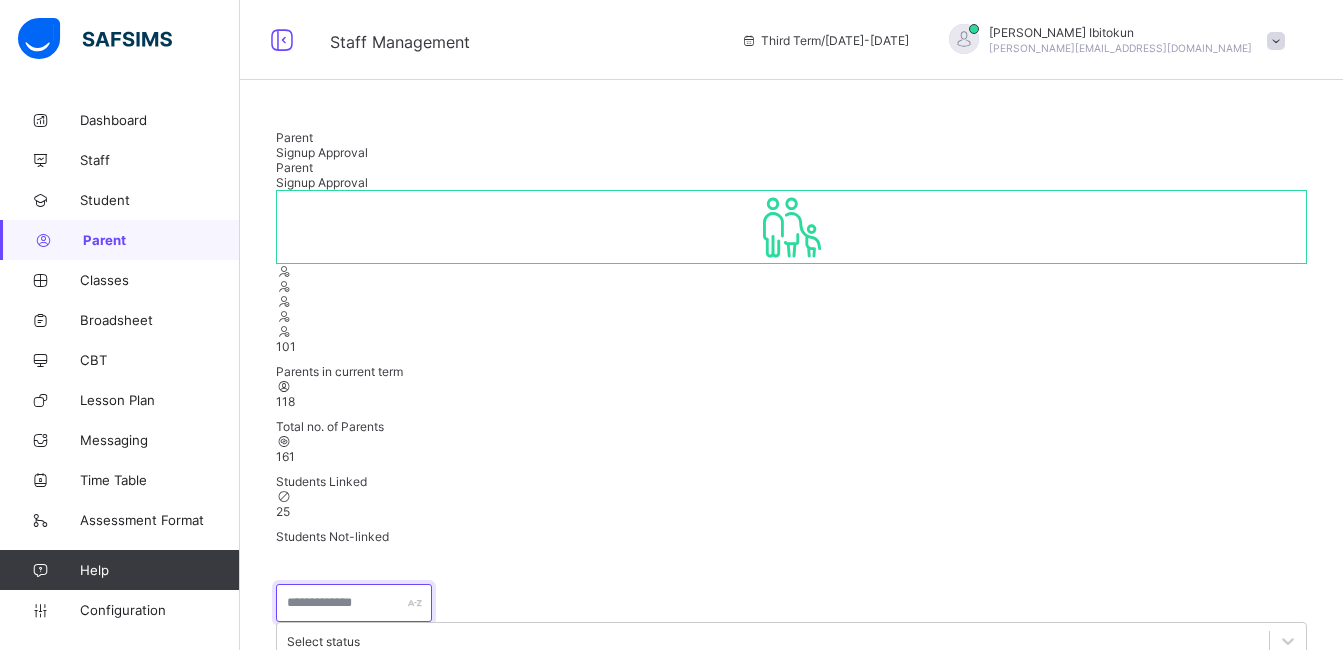 click at bounding box center (354, 603) 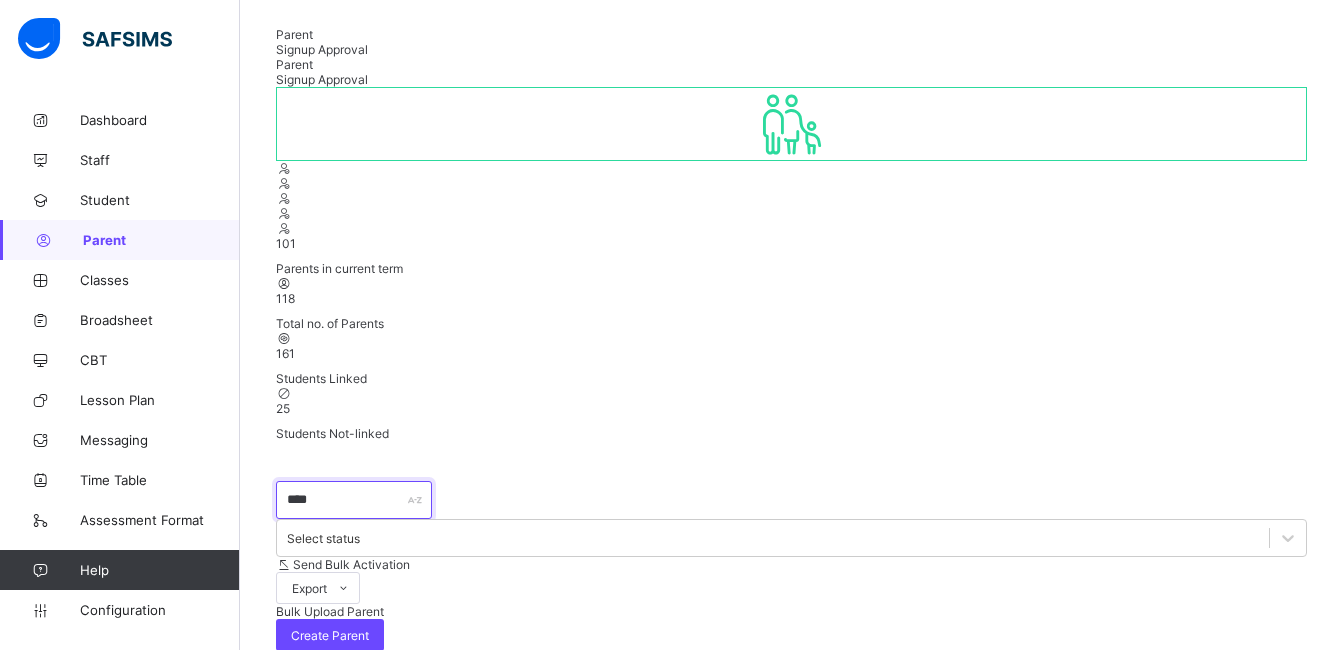 scroll, scrollTop: 112, scrollLeft: 0, axis: vertical 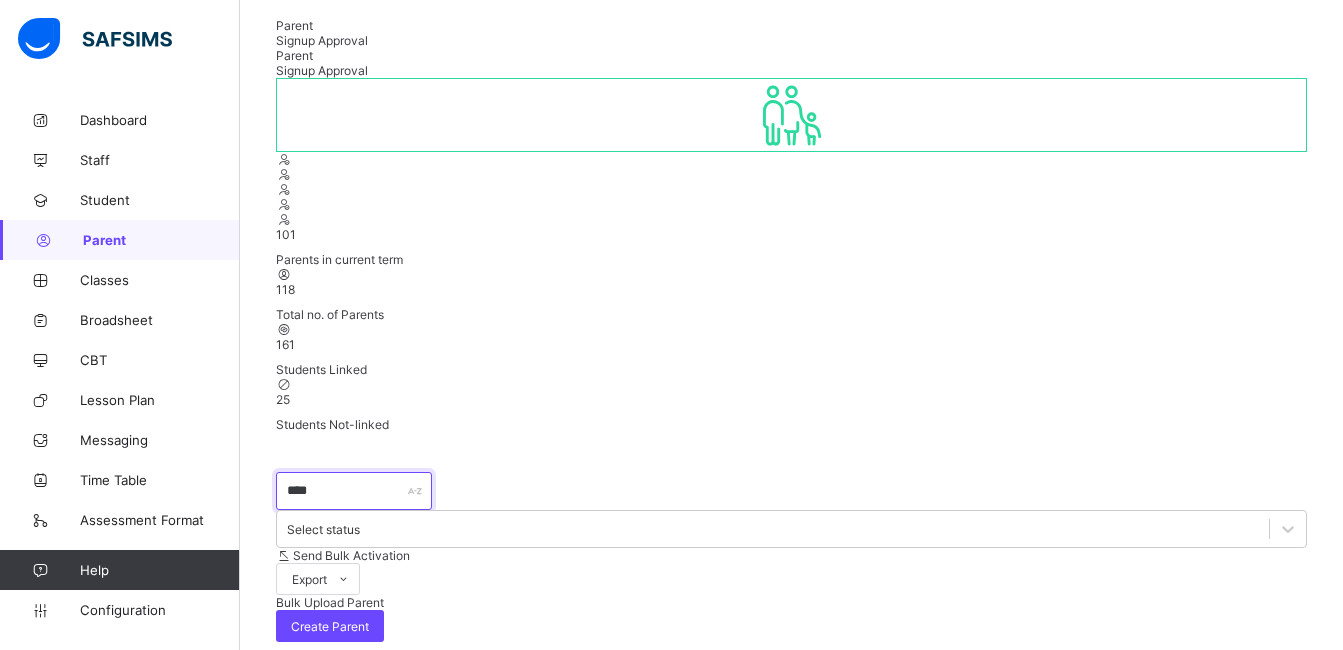 type on "****" 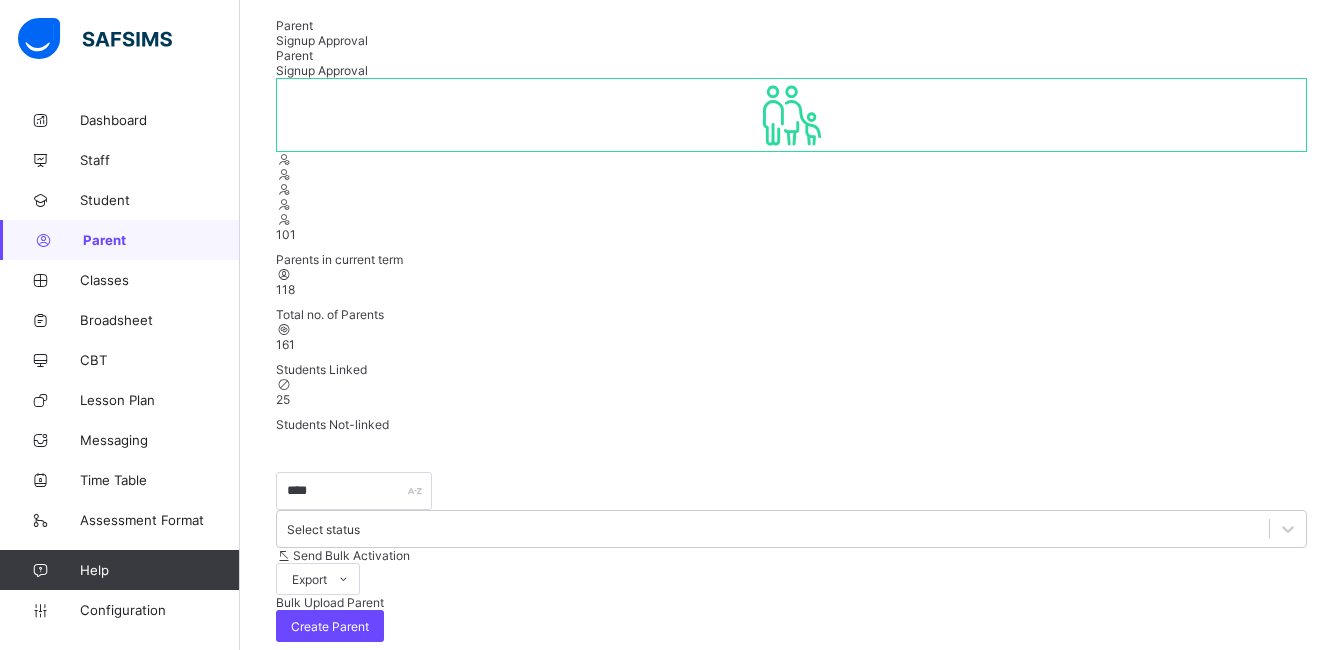 click on "Reset Password" at bounding box center (1041, 1066) 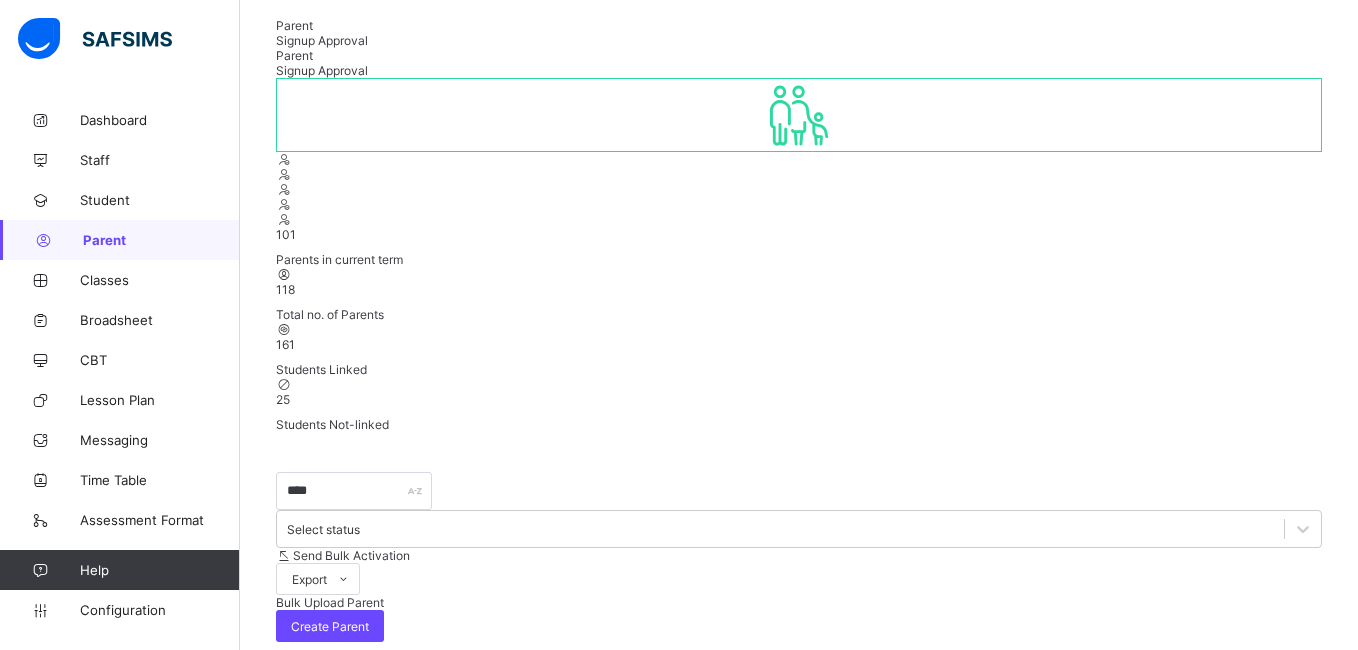 click on "Next" at bounding box center [1023, 1346] 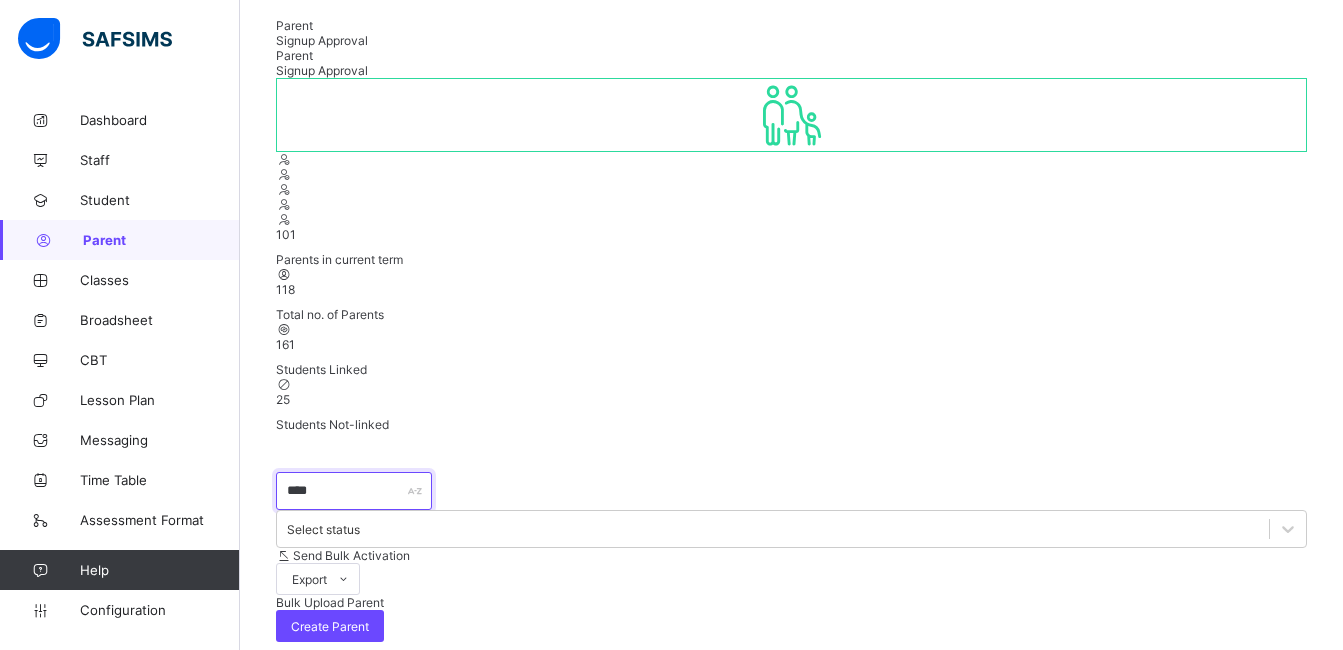 drag, startPoint x: 330, startPoint y: 305, endPoint x: 285, endPoint y: 305, distance: 45 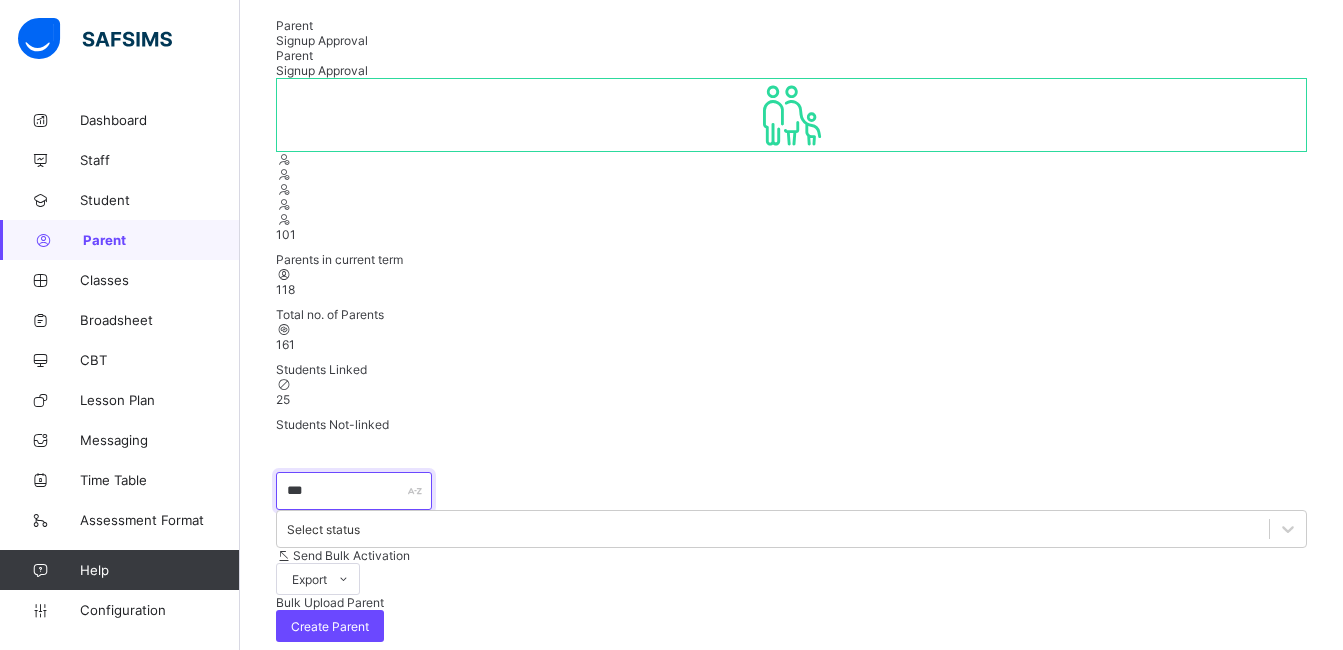 type on "***" 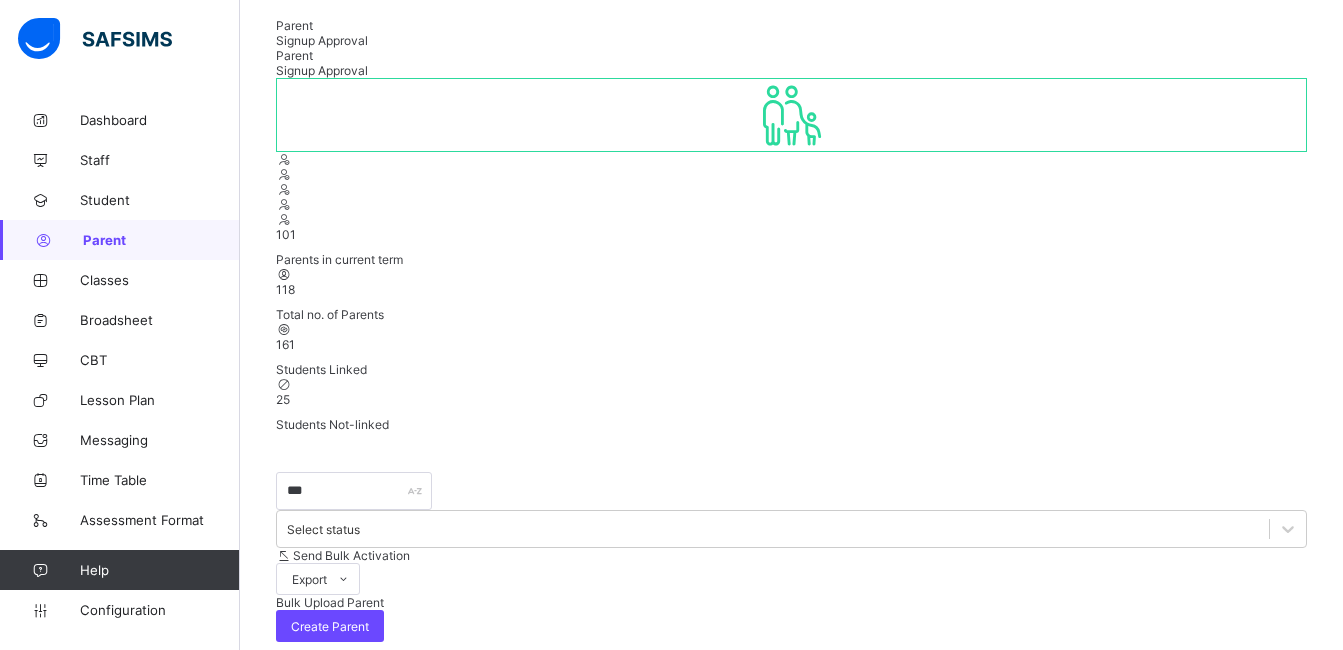 click on "Reset Password" at bounding box center (1041, 1066) 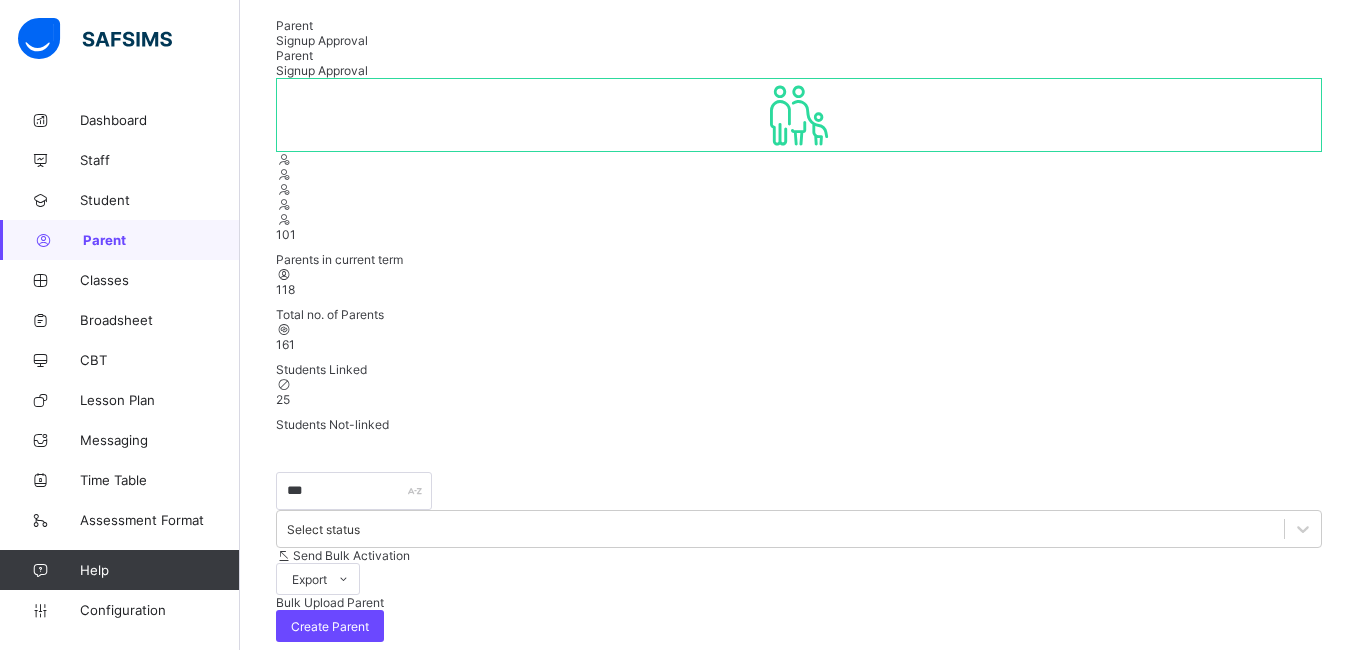 click on "Next" at bounding box center (1023, 1613) 